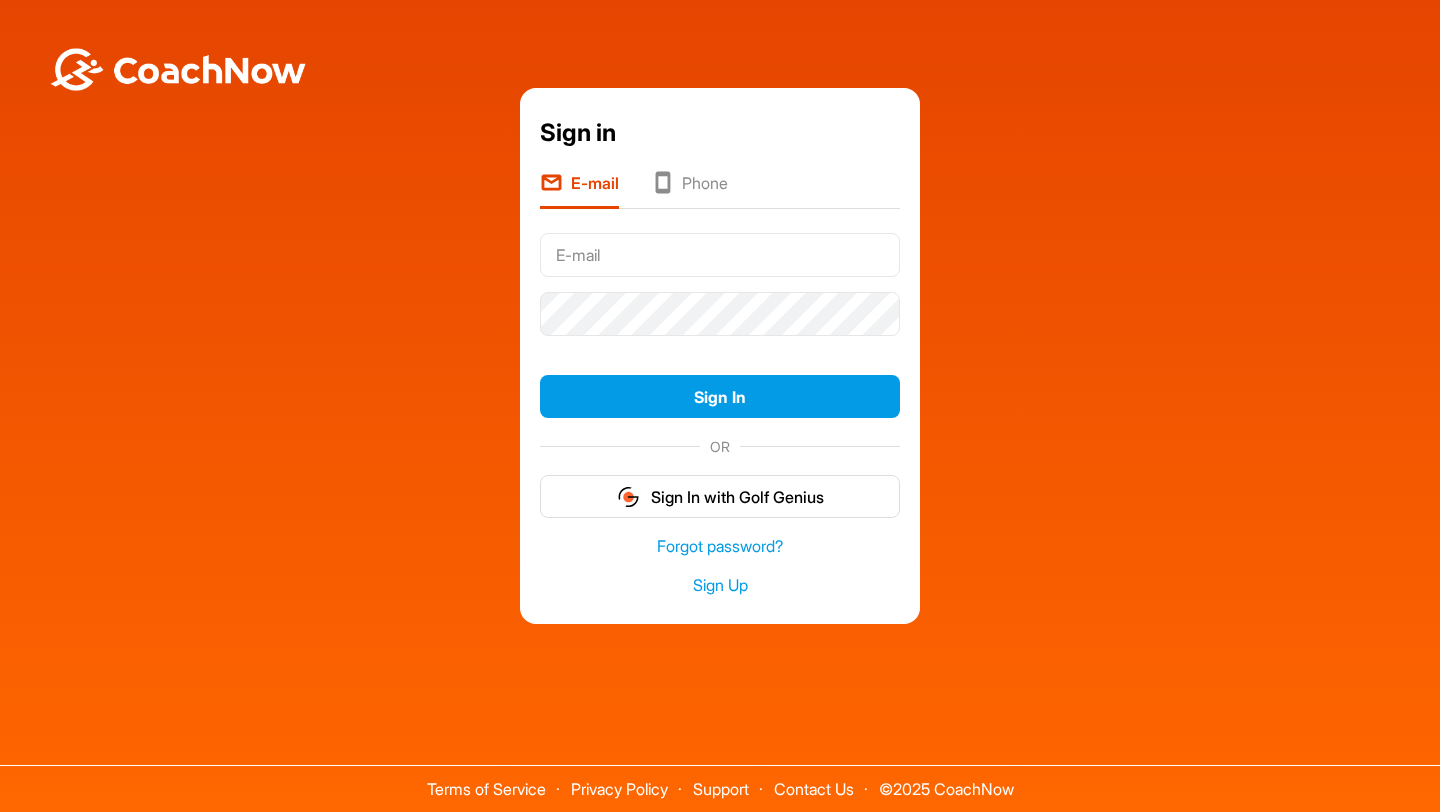 scroll, scrollTop: 0, scrollLeft: 0, axis: both 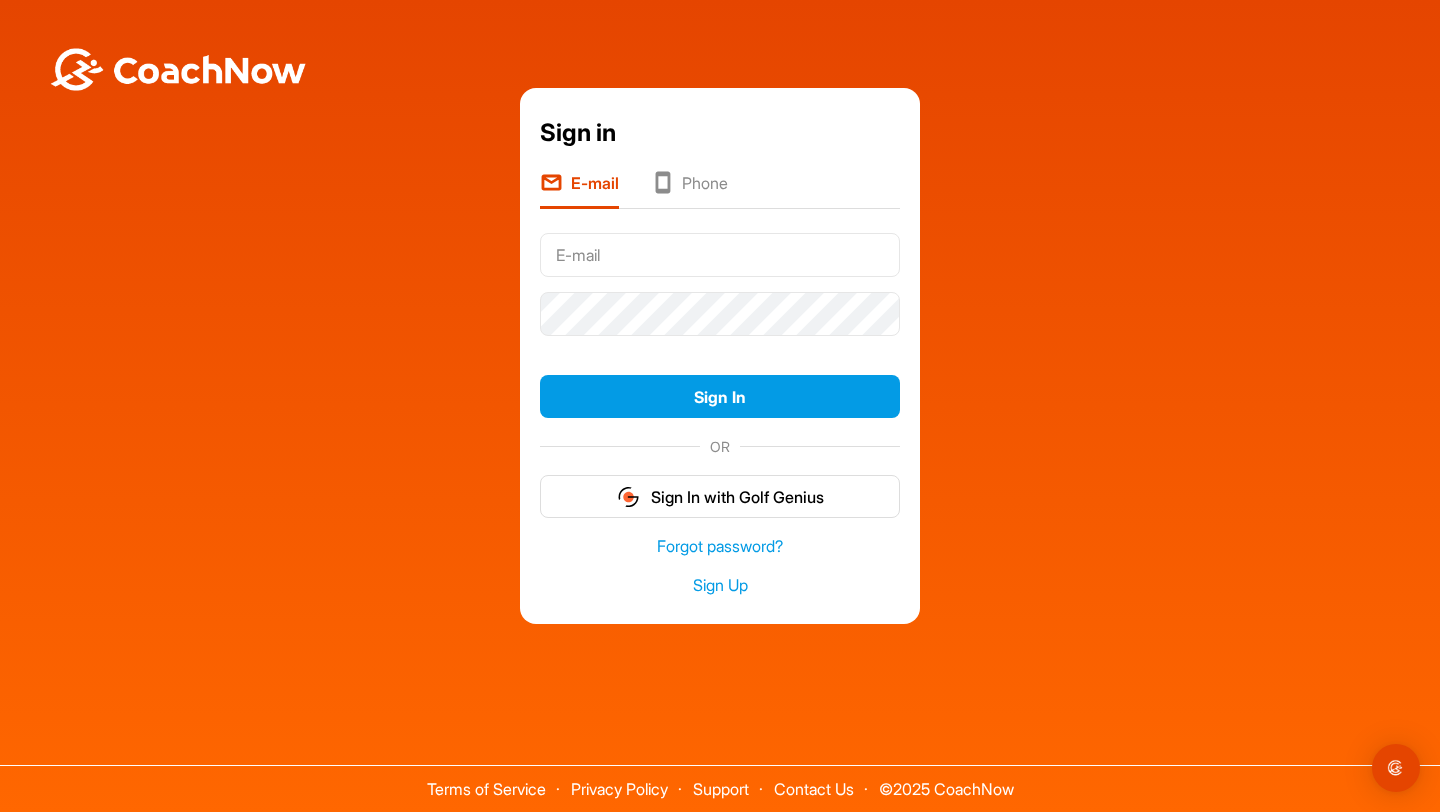 click at bounding box center (720, 255) 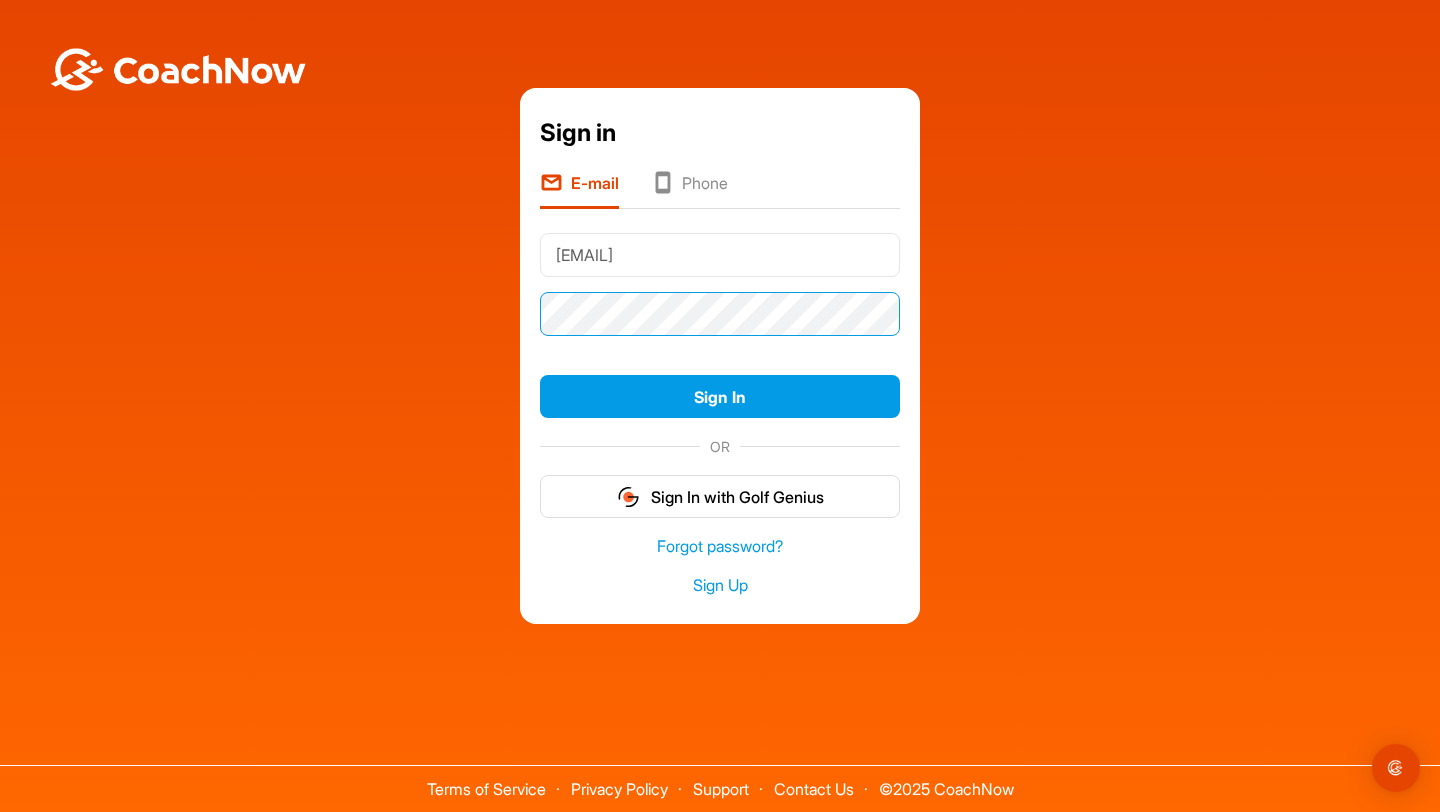click on "Sign In" at bounding box center [720, 396] 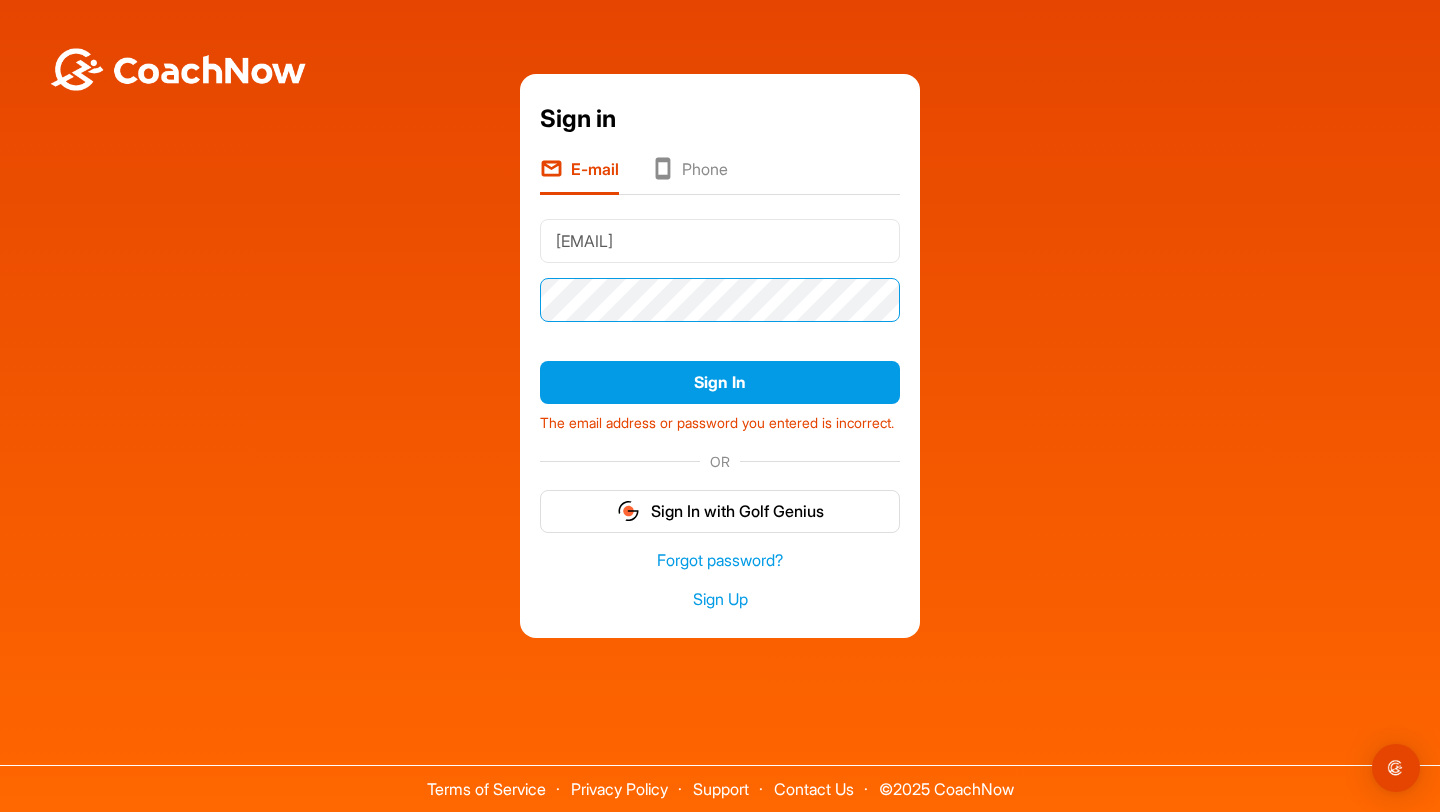 click on "Sign In" at bounding box center (720, 382) 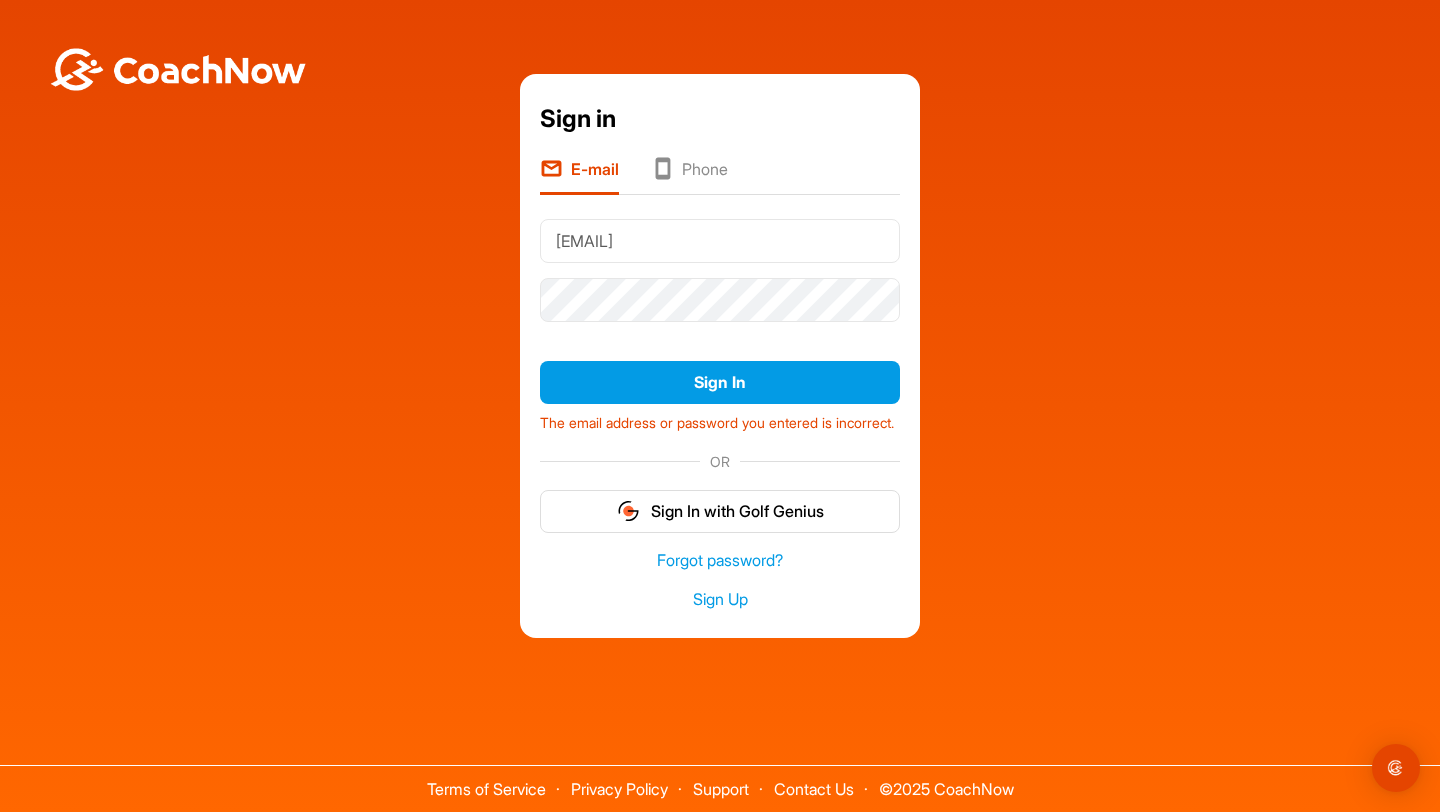click on "Sign in E-mail Phone [EMAIL] Sign In The email address or password you entered is incorrect. OR Sign In with Golf Genius Forgot password? Sign Up" at bounding box center [720, 356] 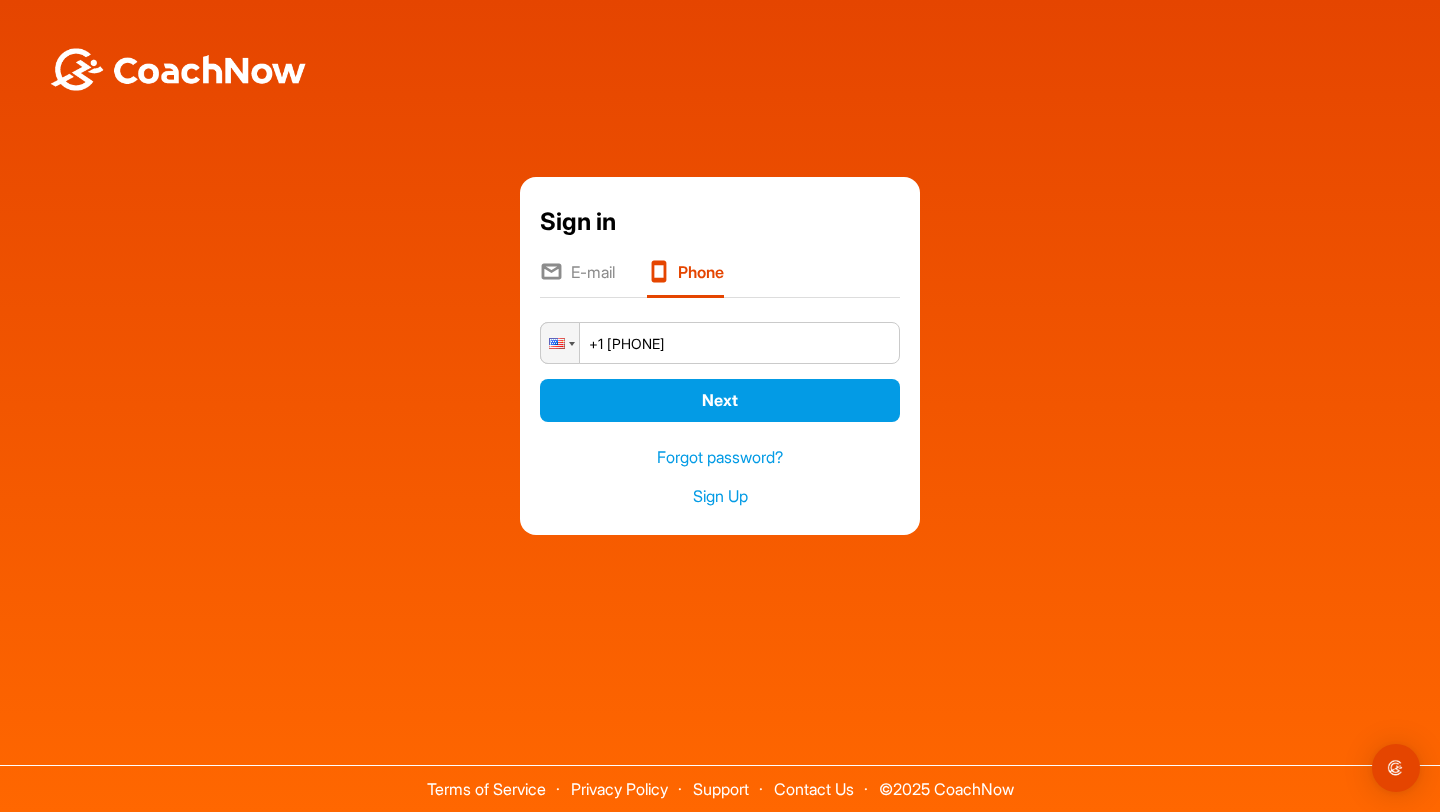type on "+1 [PHONE]" 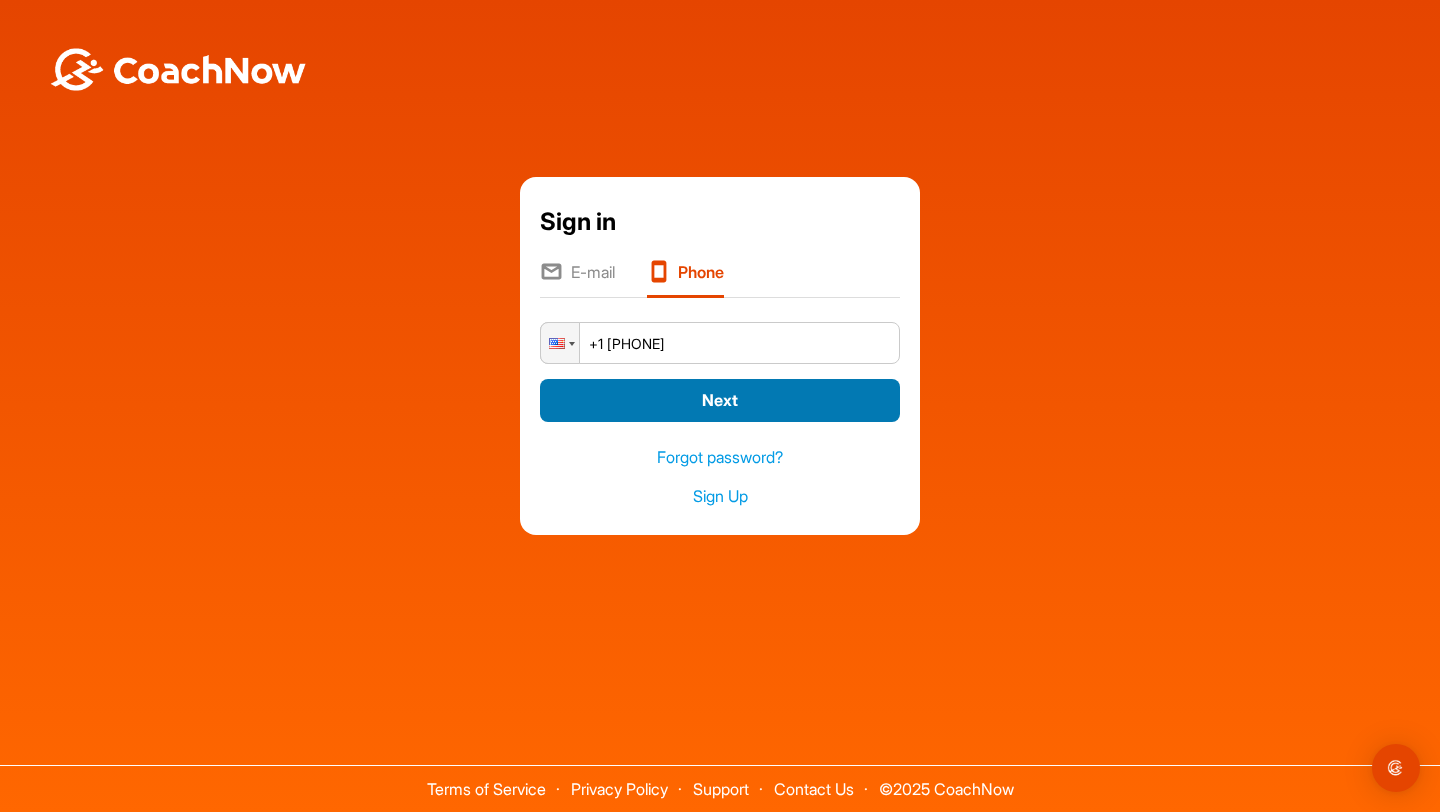 click on "Next" at bounding box center [720, 400] 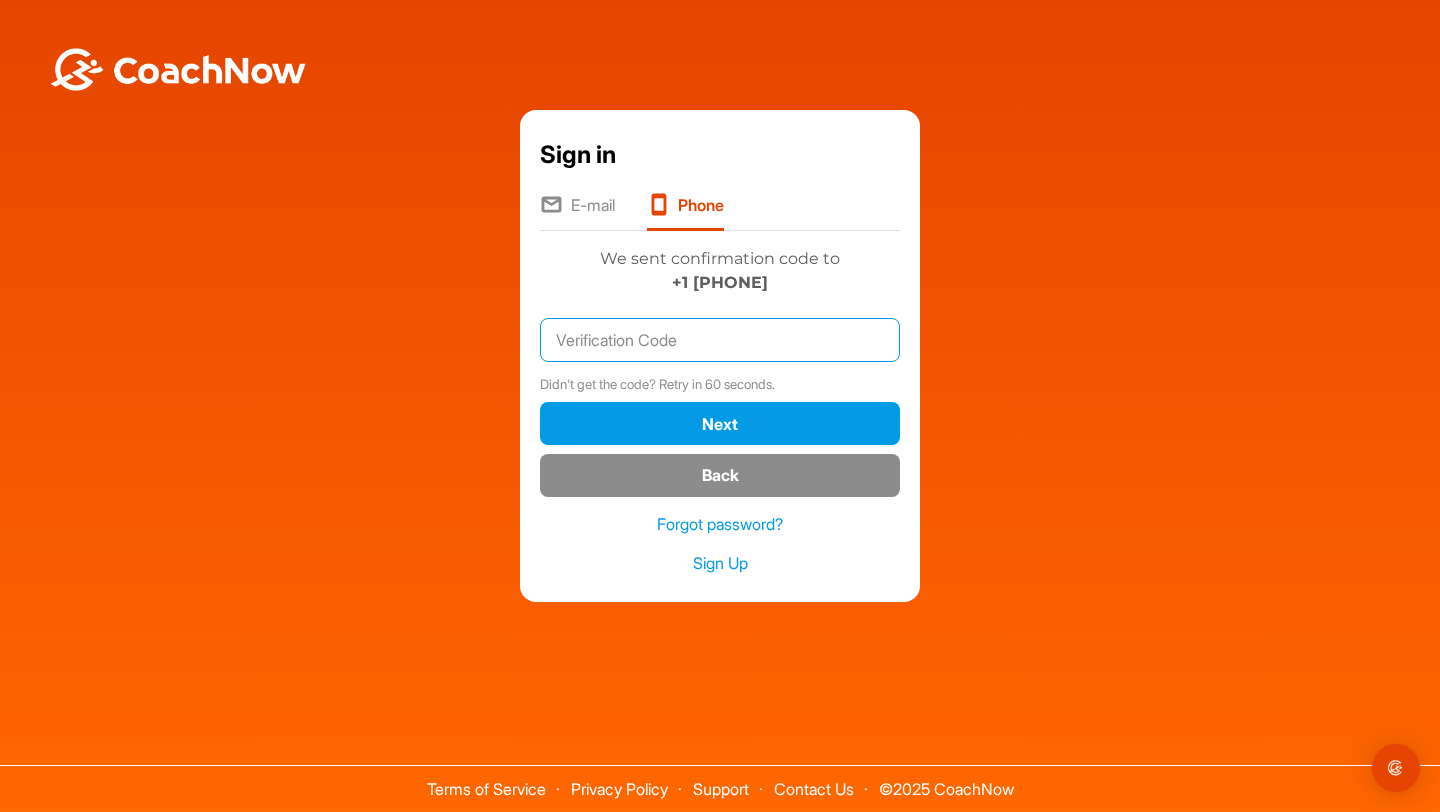 click at bounding box center (720, 340) 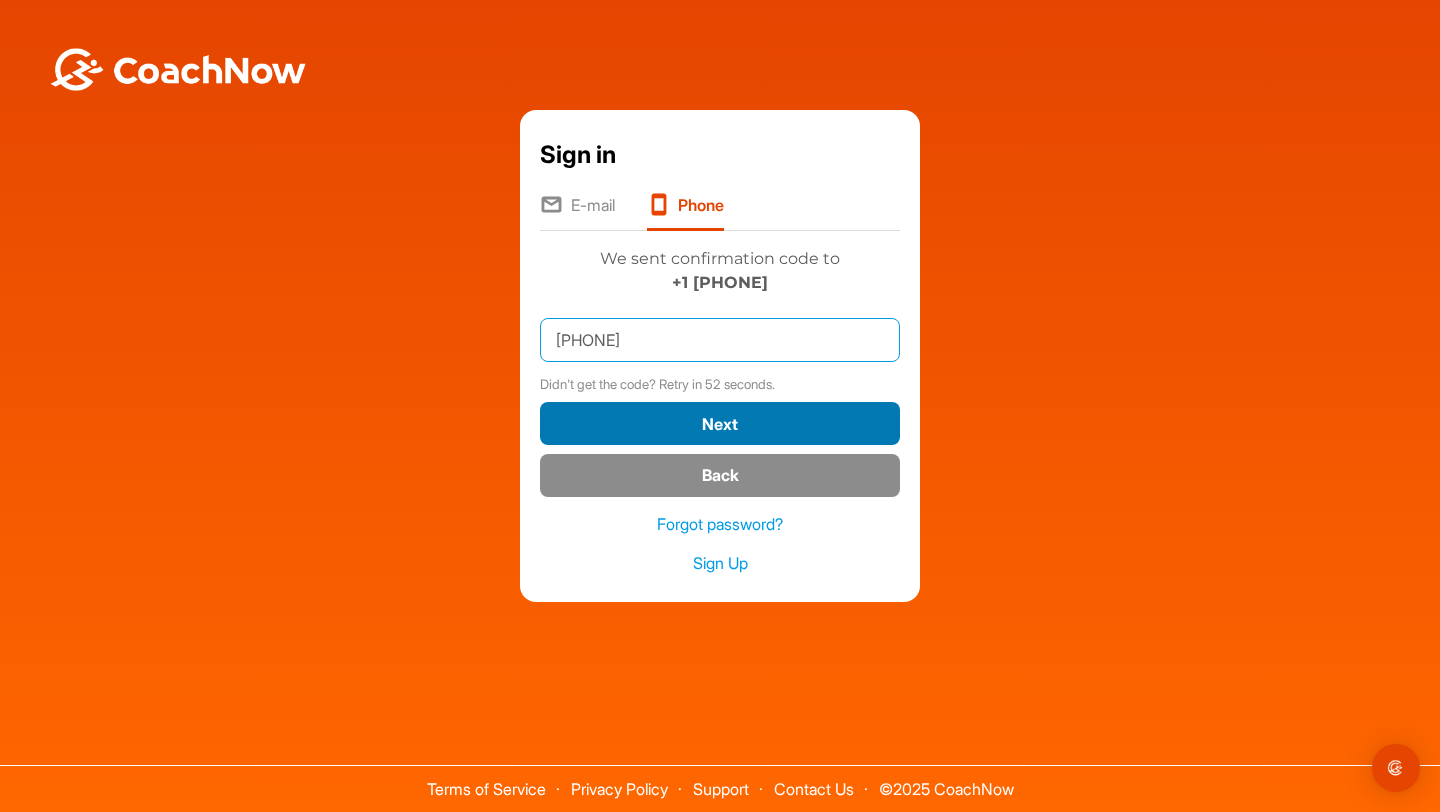 type on "[PHONE]" 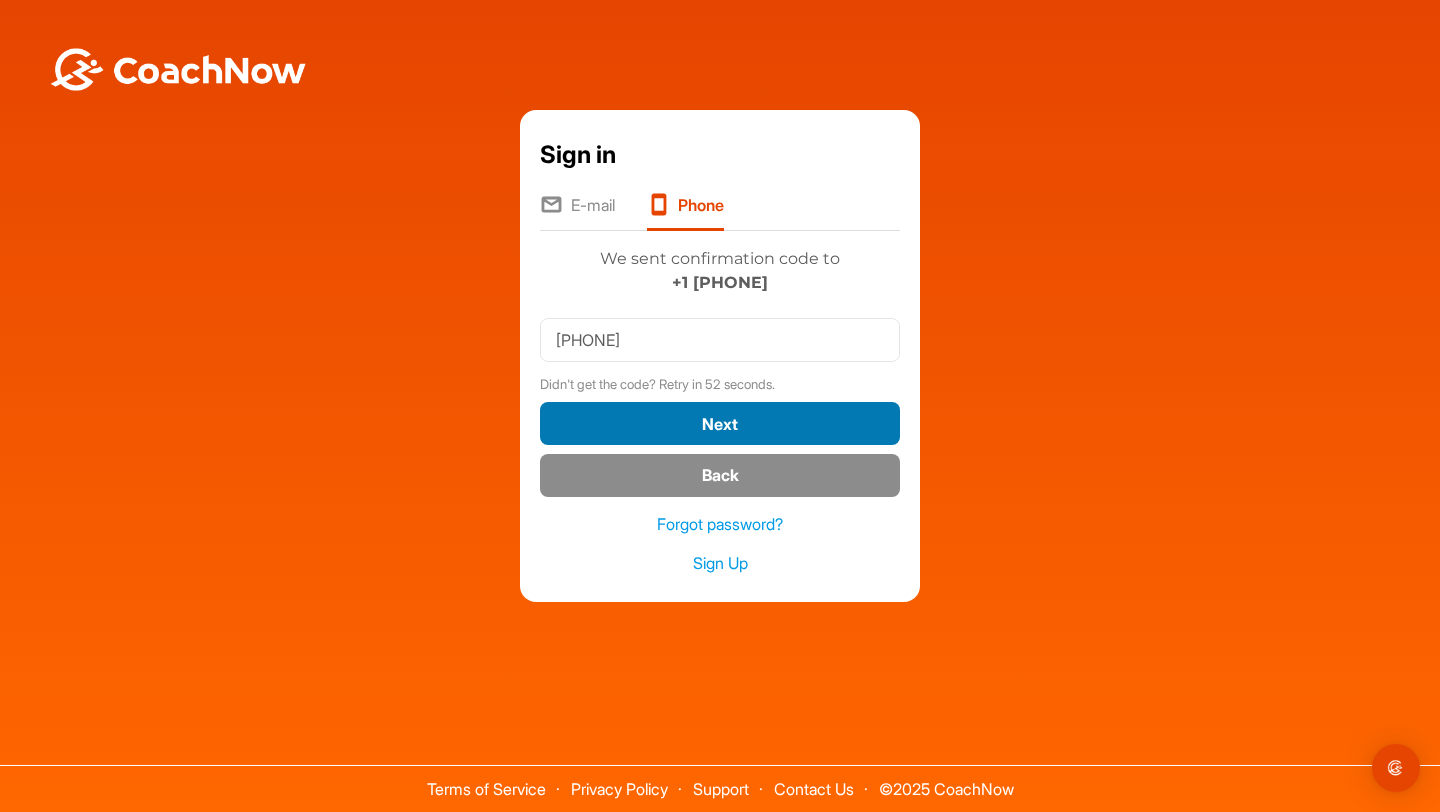click on "Next" at bounding box center [720, 423] 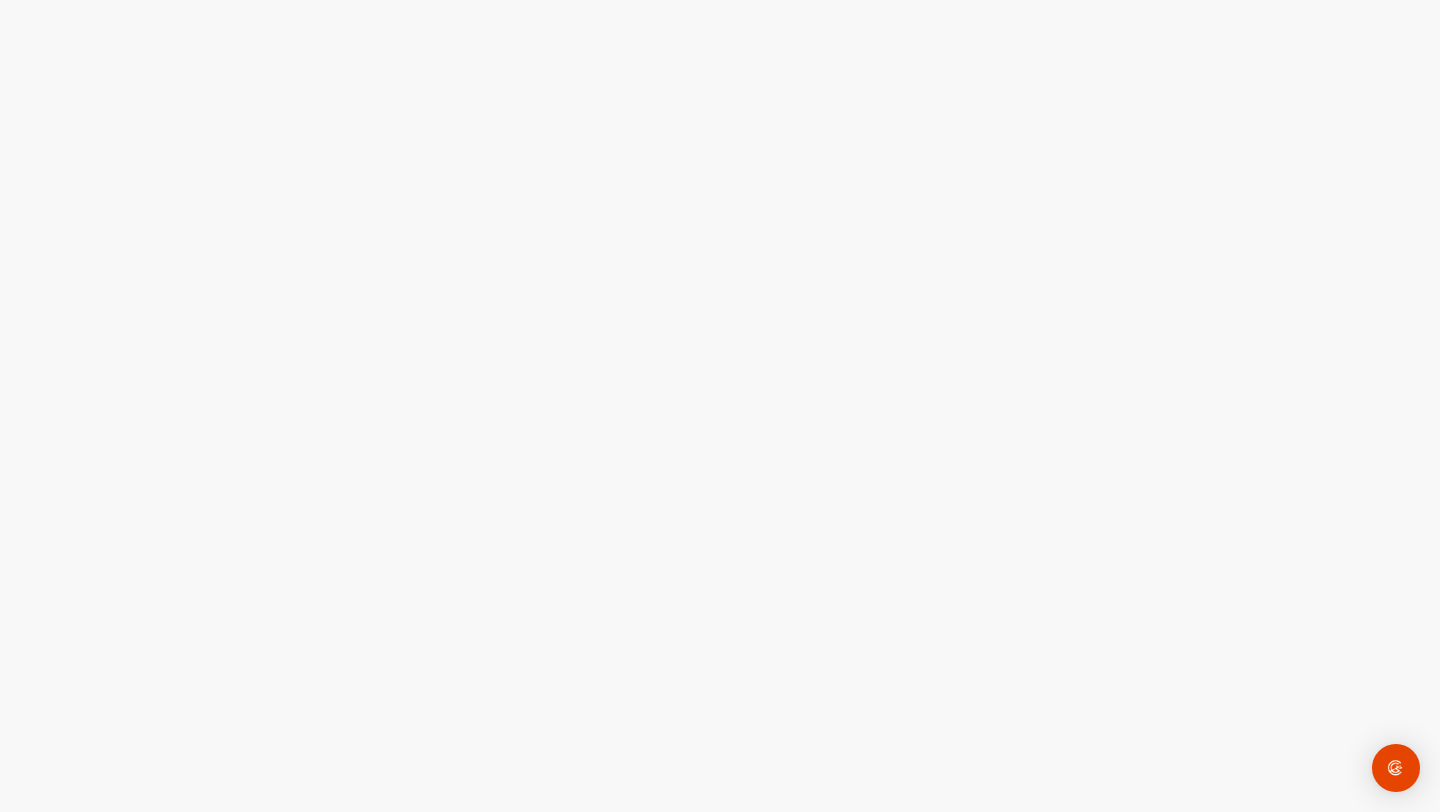 scroll, scrollTop: 0, scrollLeft: 0, axis: both 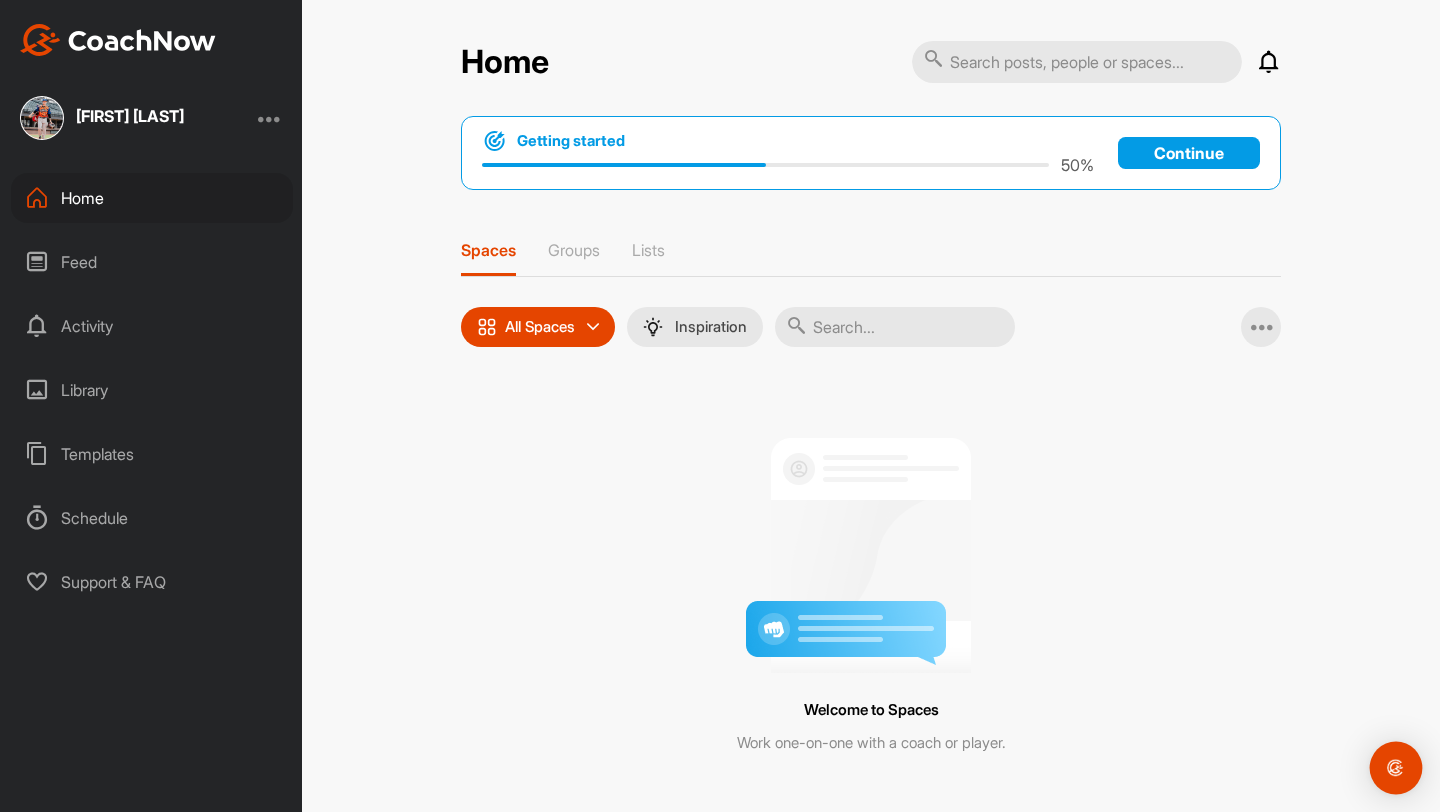 click at bounding box center (1396, 768) 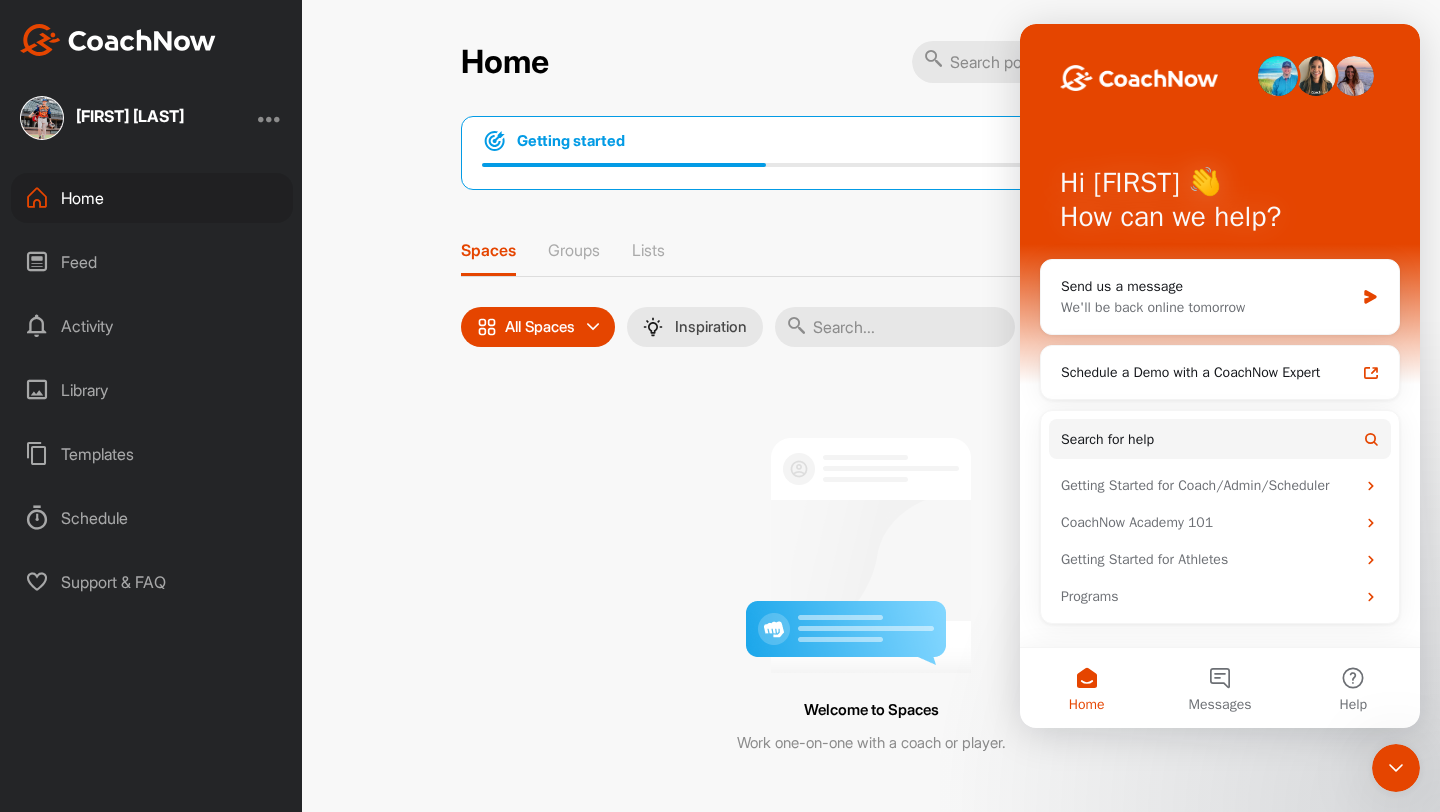 scroll, scrollTop: 0, scrollLeft: 0, axis: both 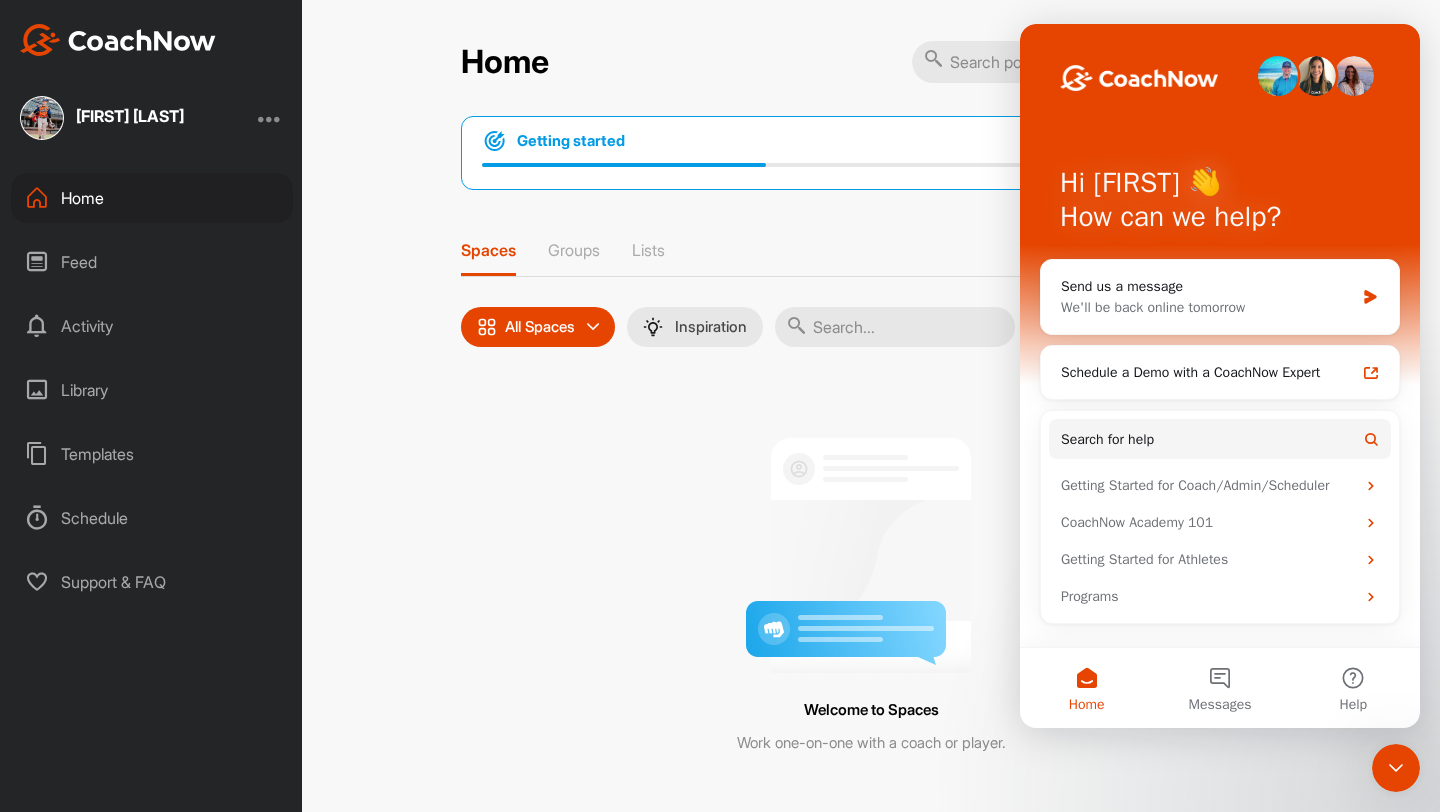 click at bounding box center (871, 547) 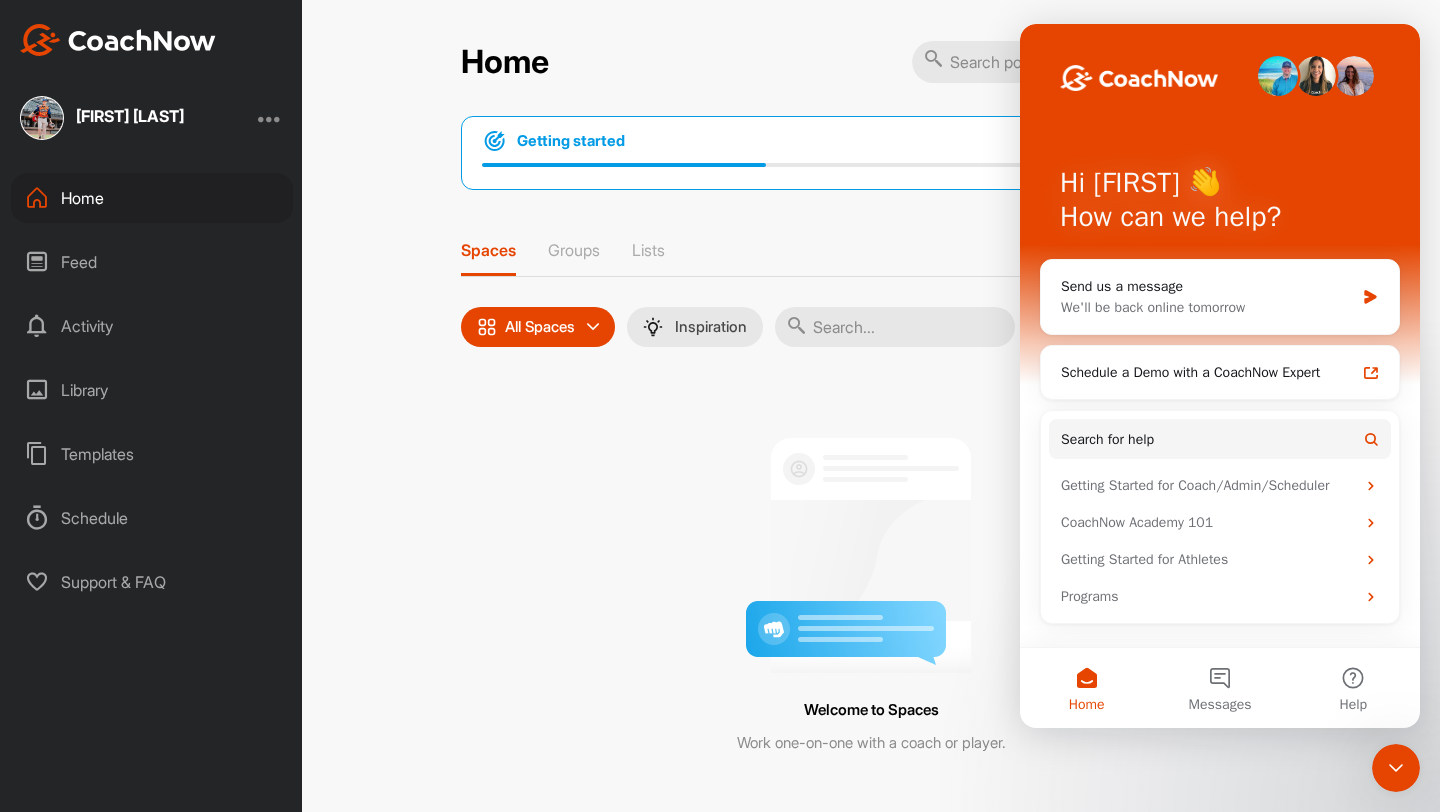drag, startPoint x: 1391, startPoint y: 760, endPoint x: 2650, endPoint y: 1455, distance: 1438.0911 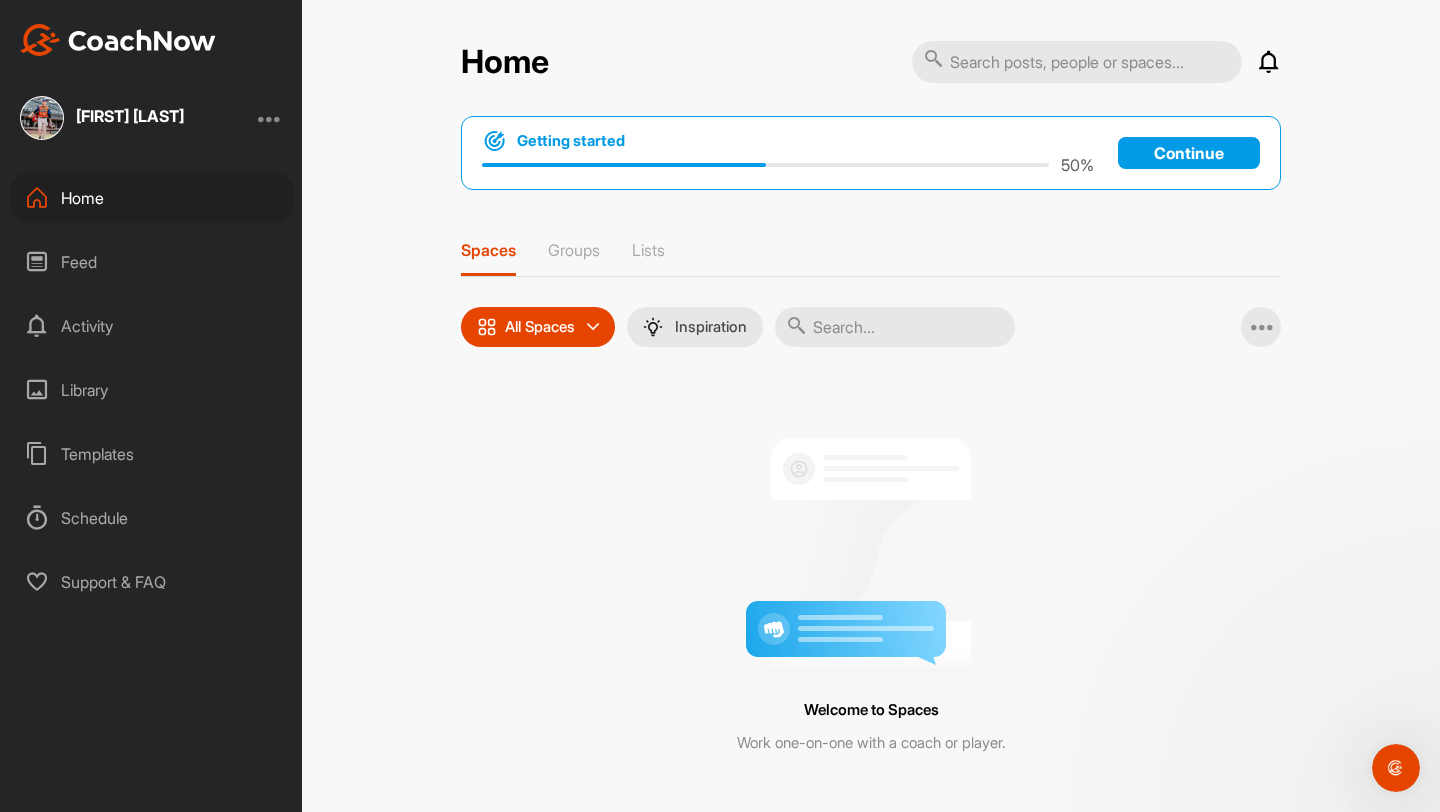 scroll, scrollTop: 0, scrollLeft: 0, axis: both 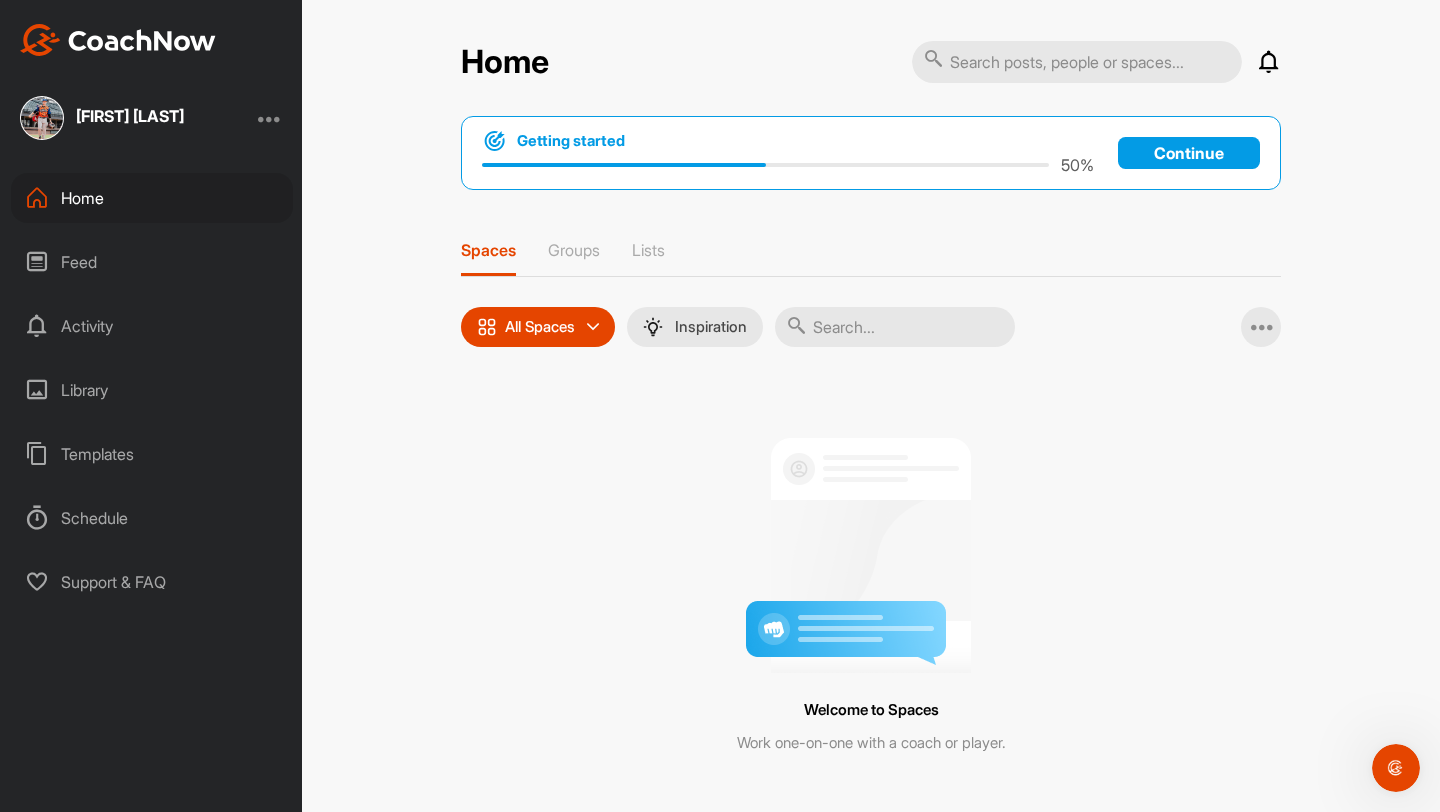 click on "Feed" at bounding box center (152, 262) 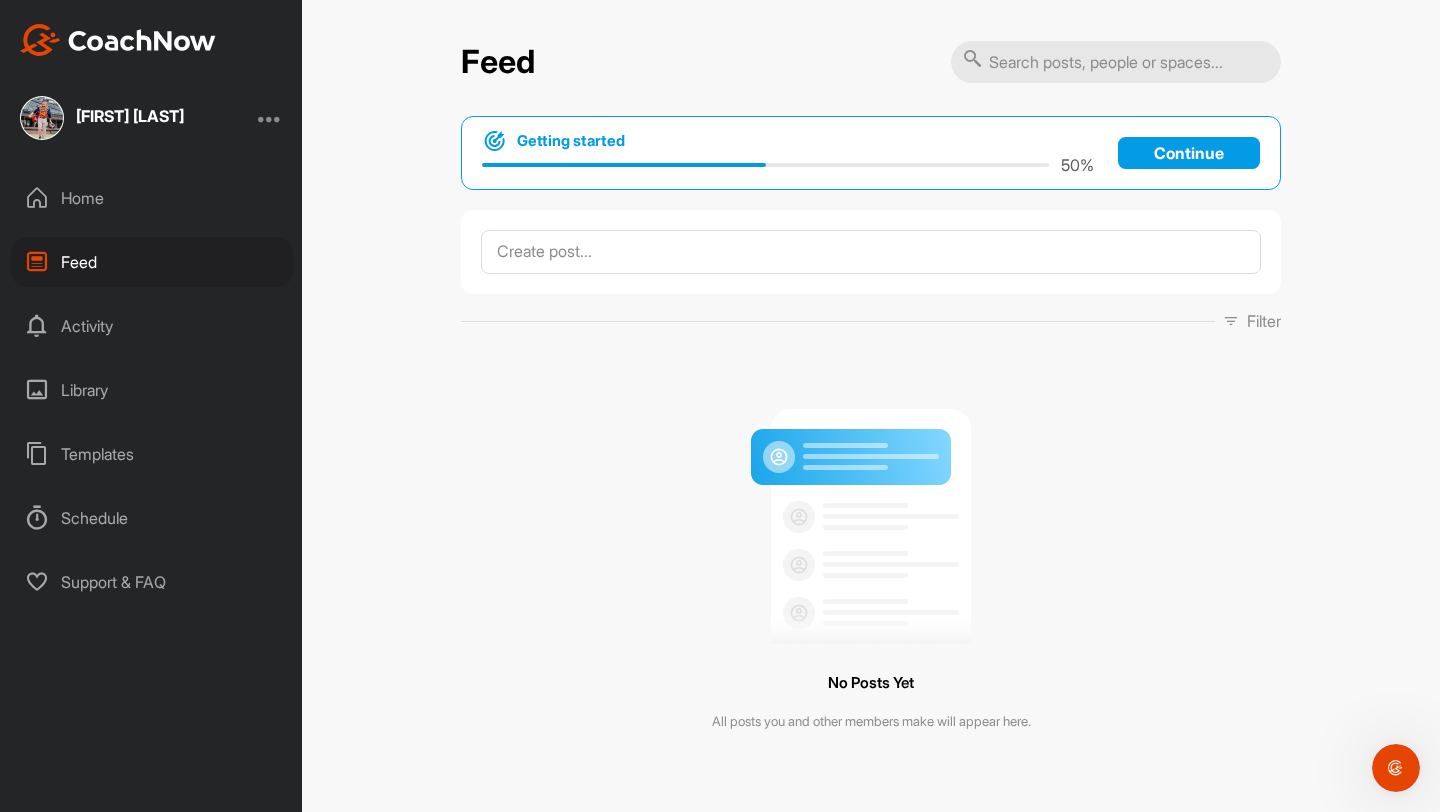 click on "Library" at bounding box center (152, 390) 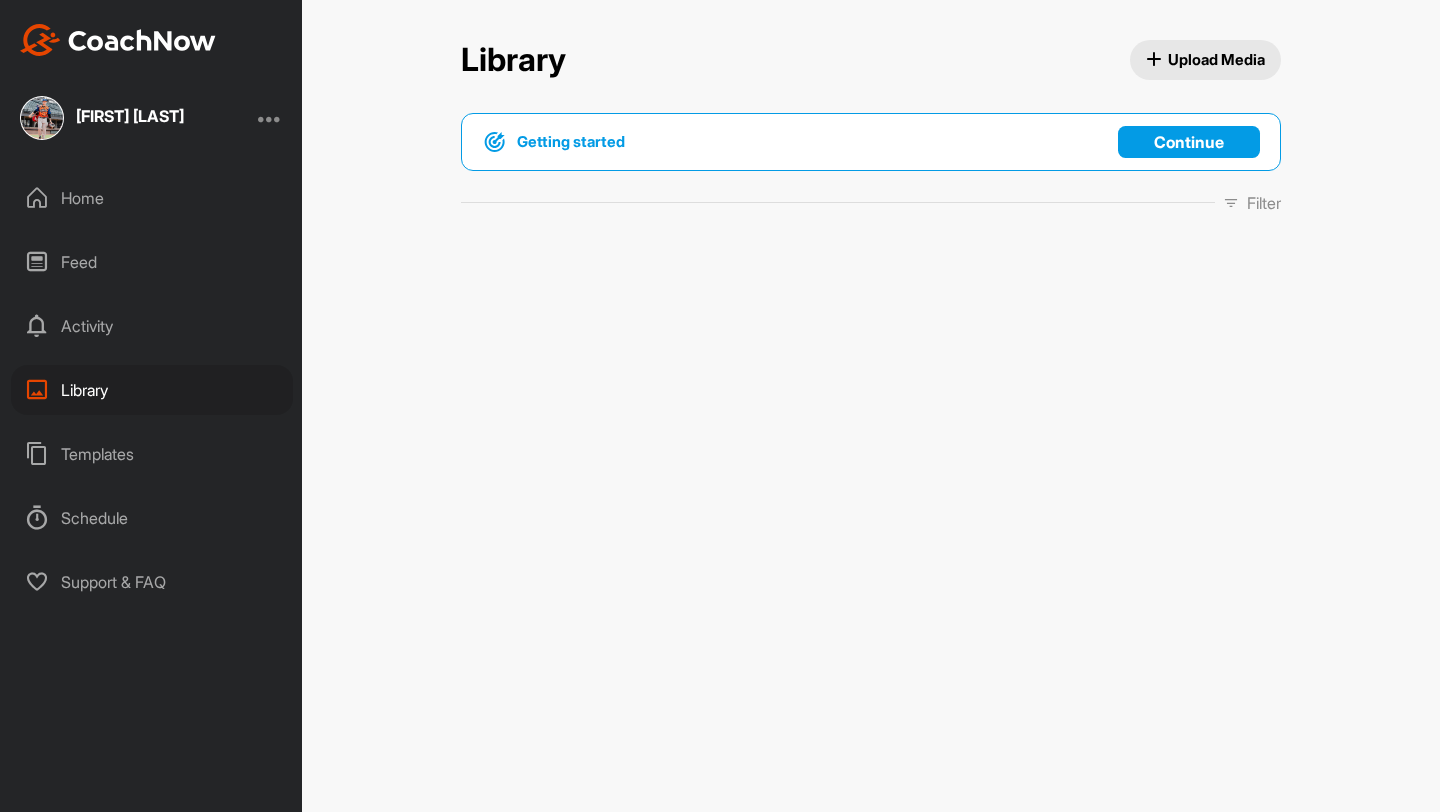 scroll, scrollTop: 0, scrollLeft: 0, axis: both 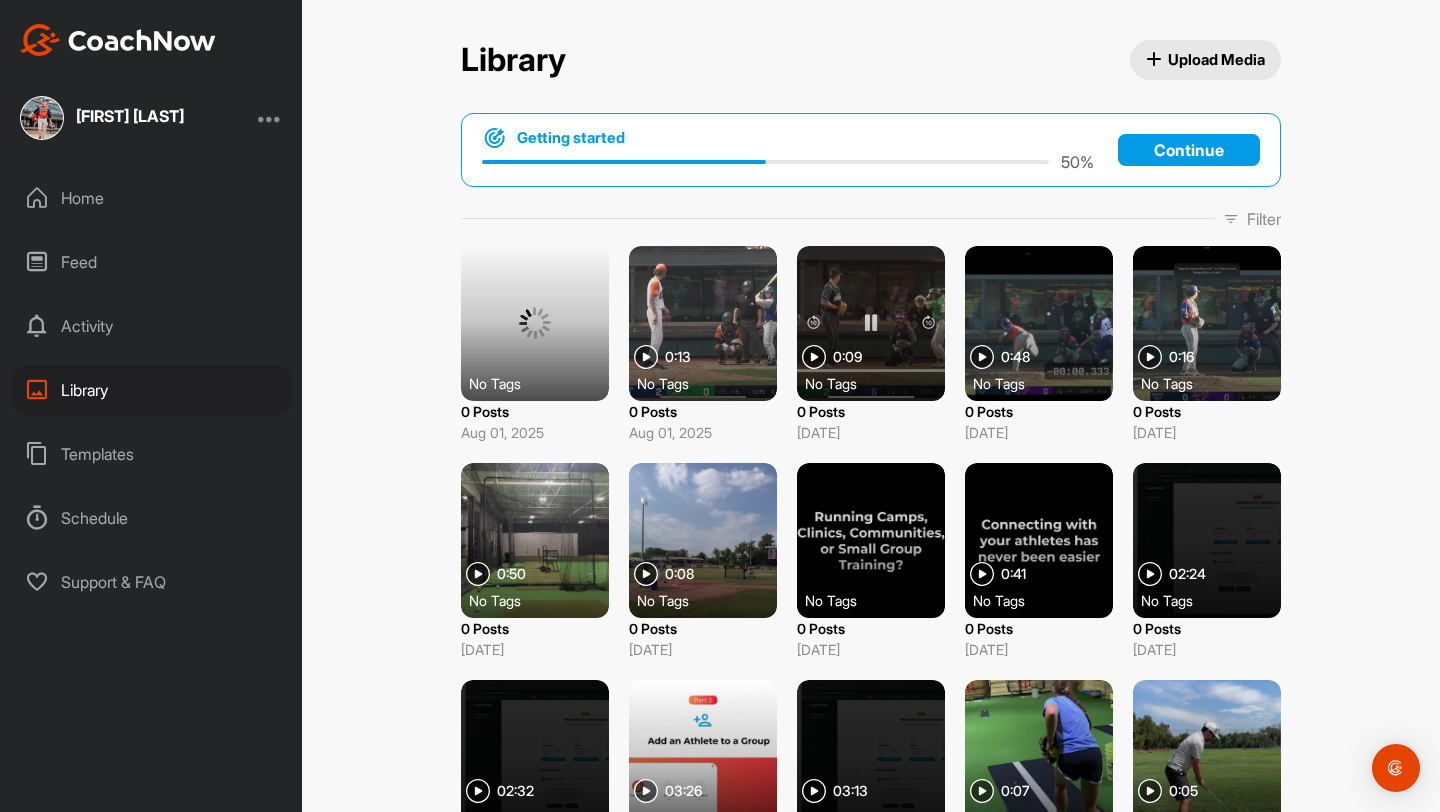 click at bounding box center (646, 357) 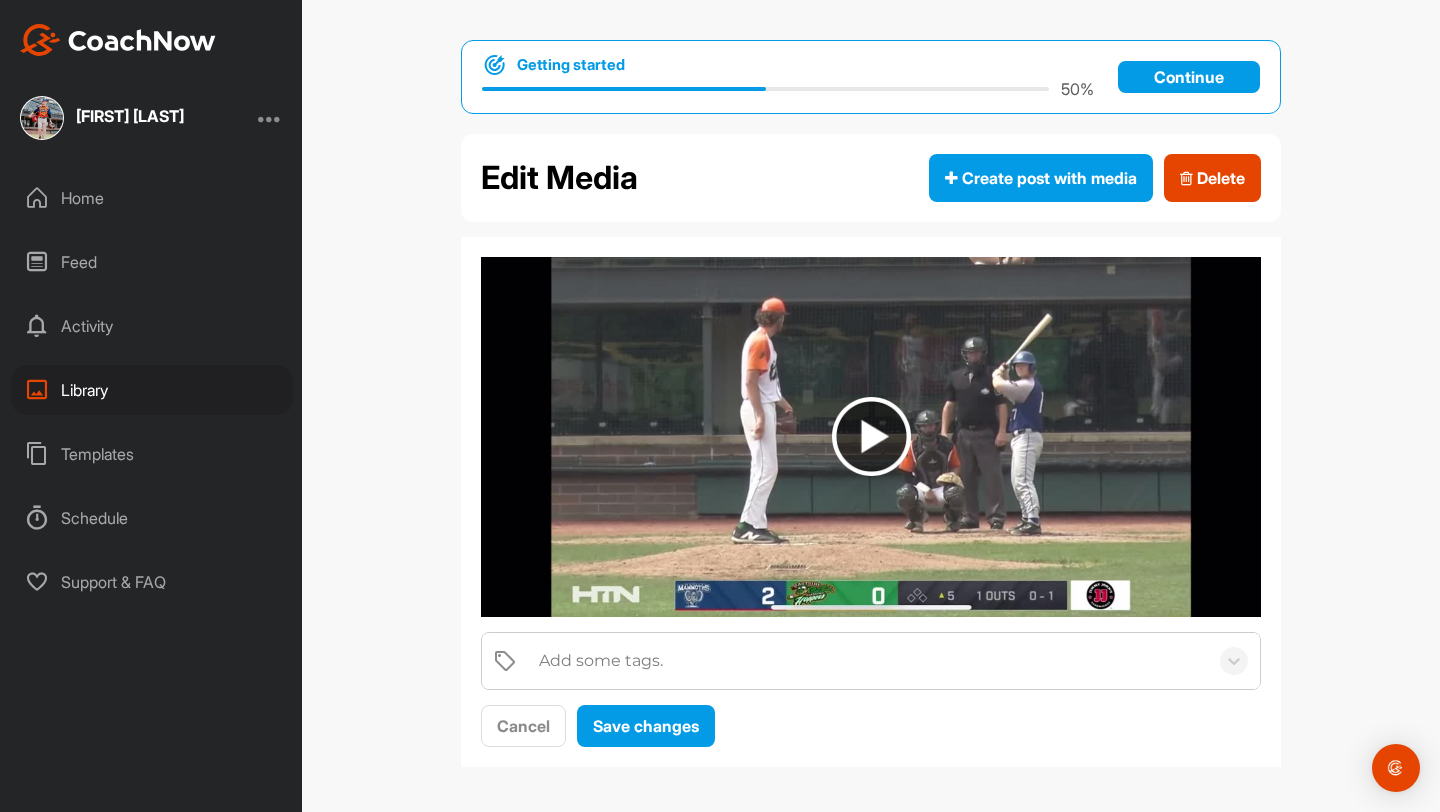 scroll, scrollTop: 1, scrollLeft: 0, axis: vertical 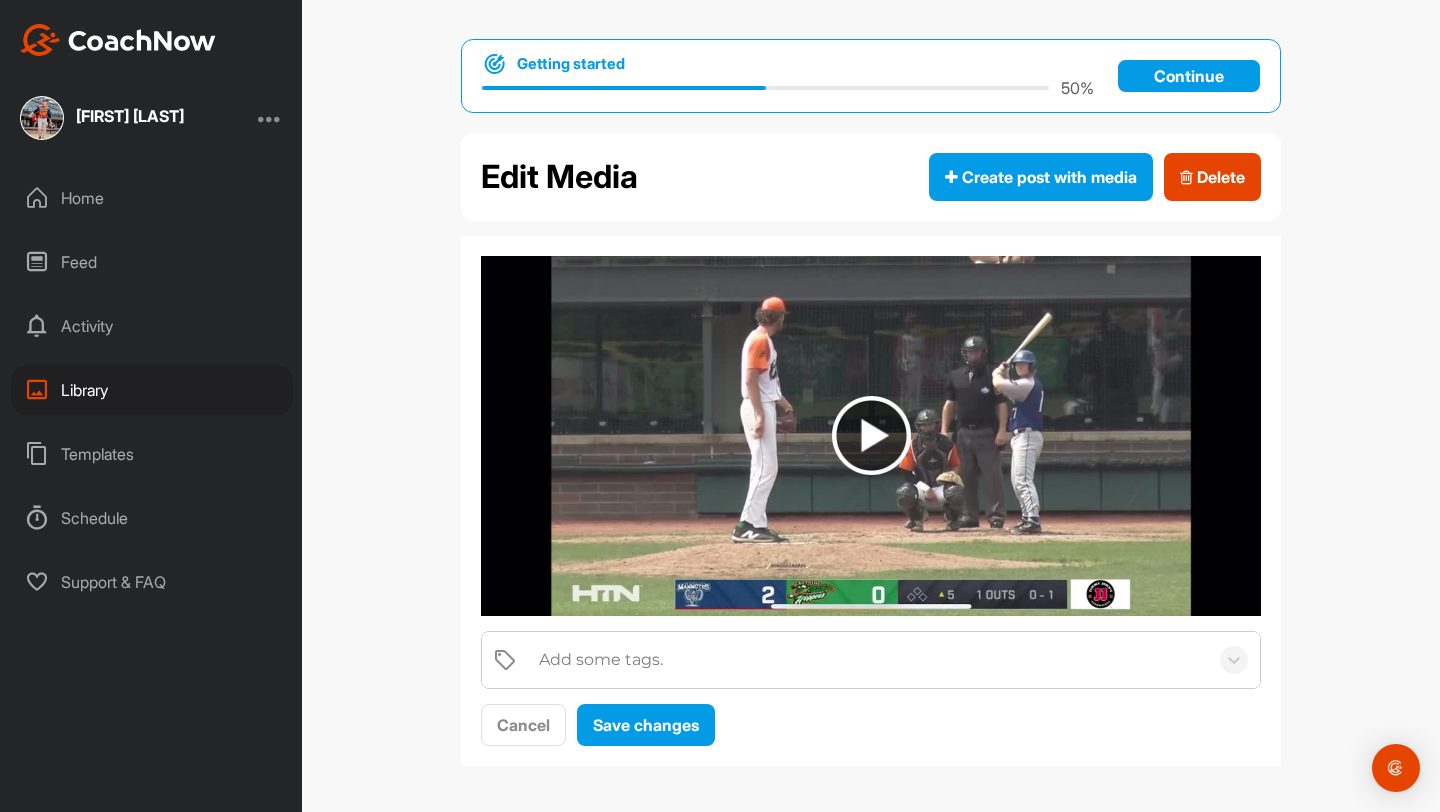 click at bounding box center [871, 436] 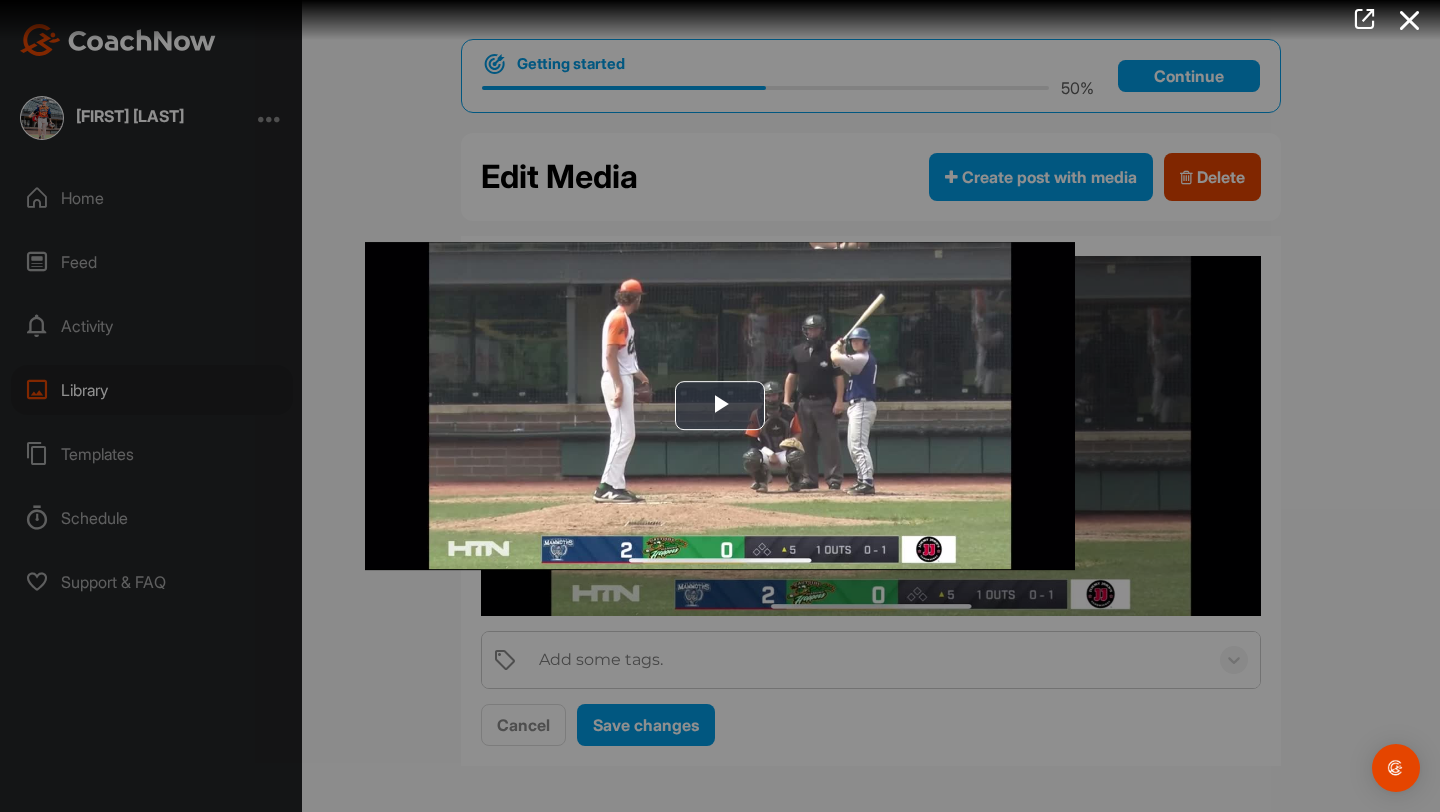 click at bounding box center (720, 406) 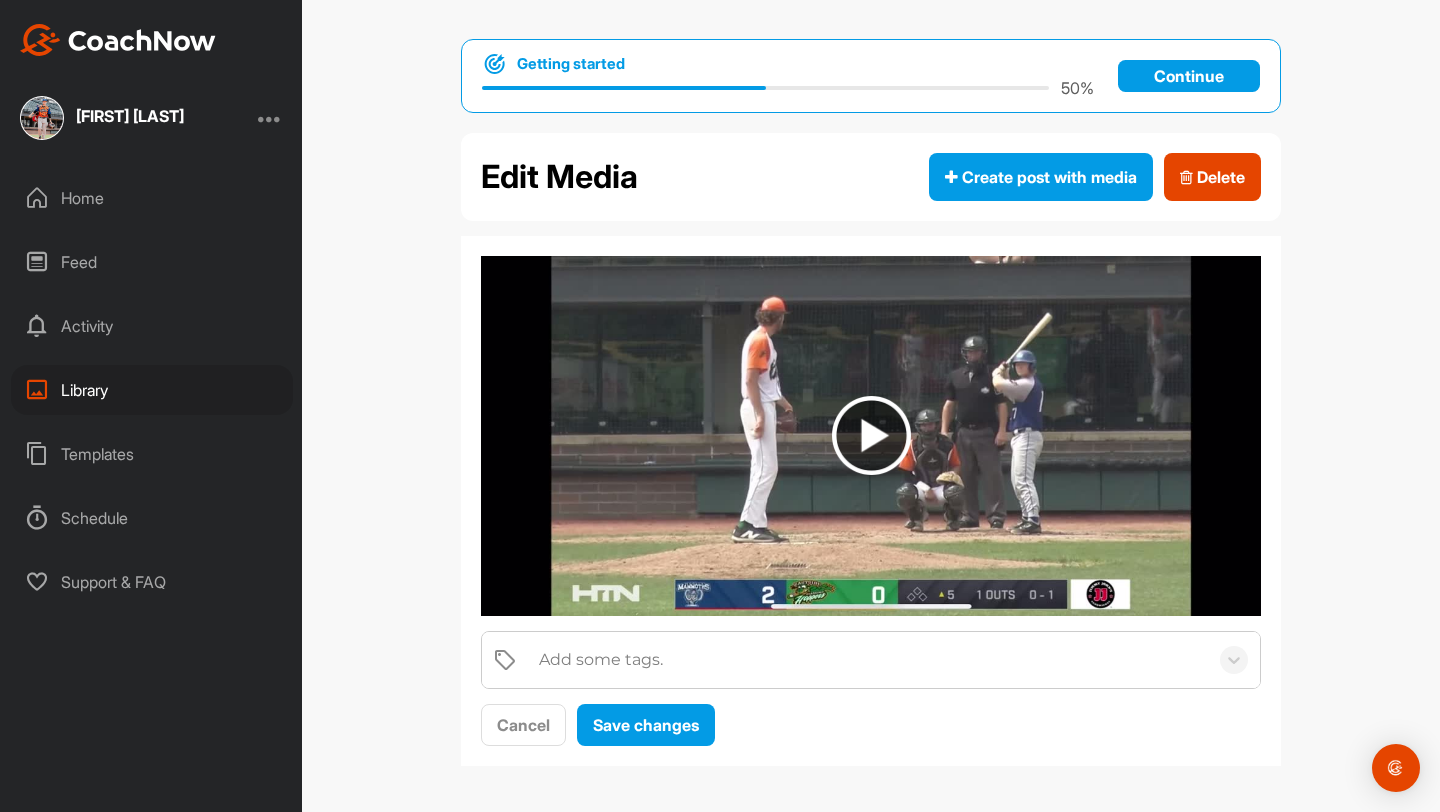 click on "Continue" at bounding box center (1189, 76) 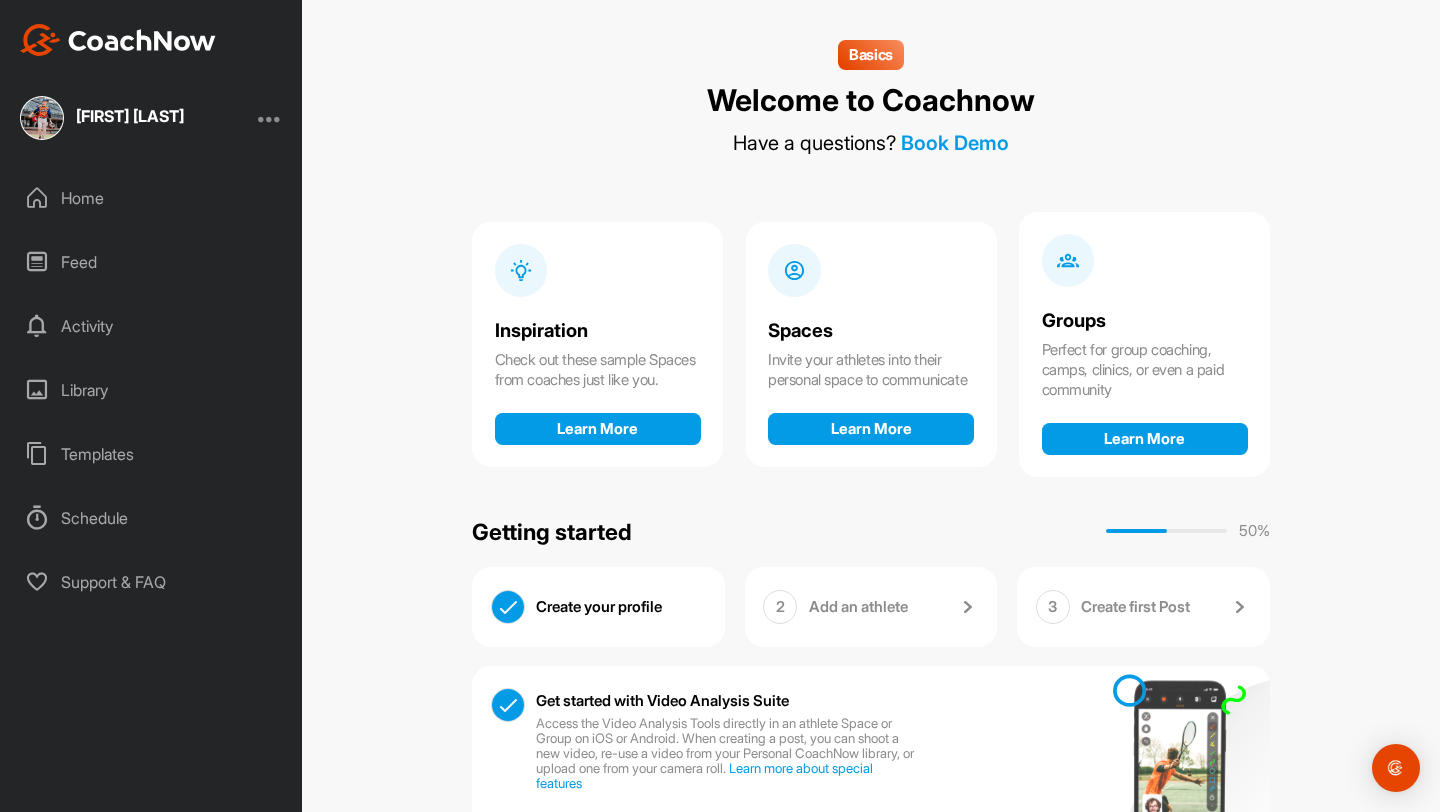 scroll, scrollTop: 113, scrollLeft: 0, axis: vertical 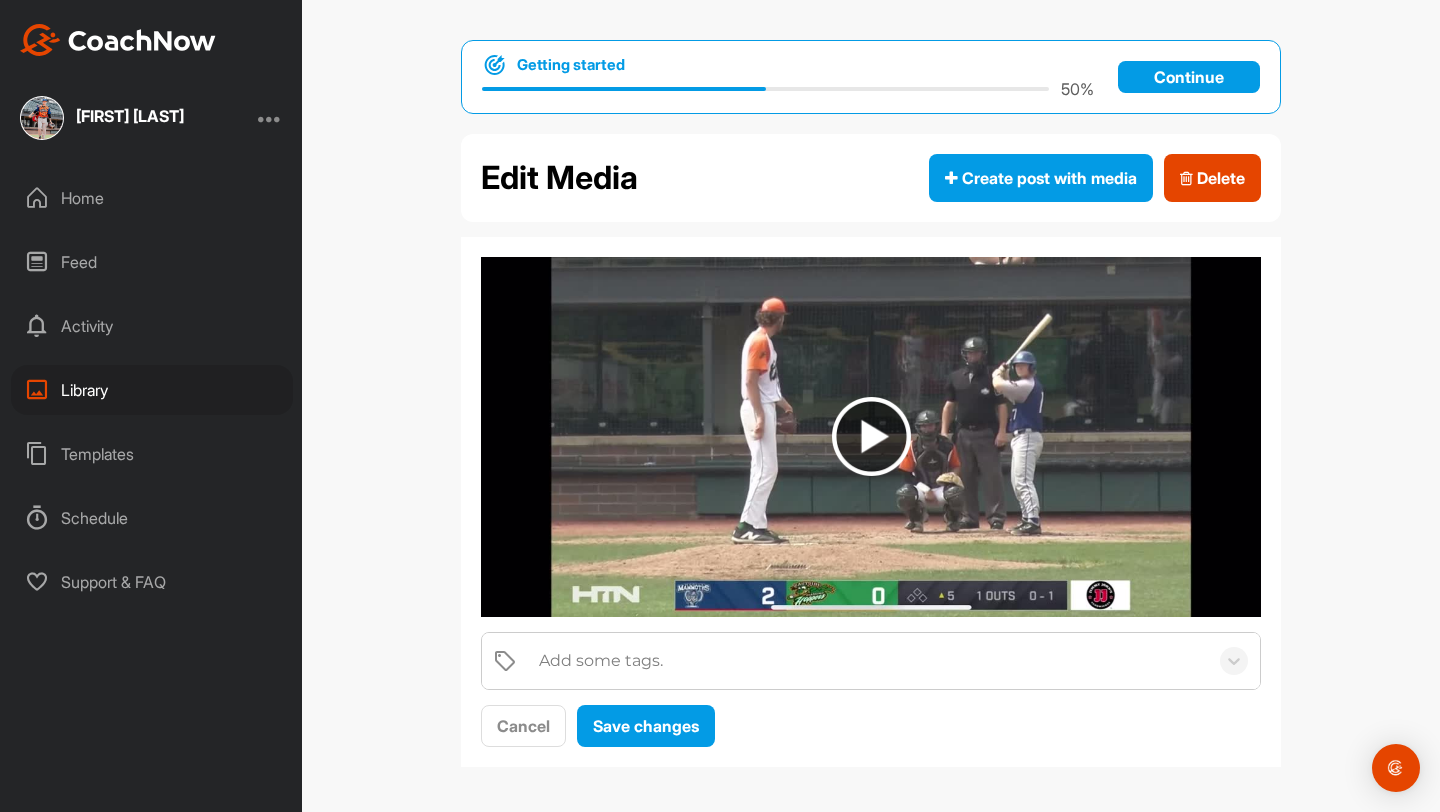 click at bounding box center (871, 436) 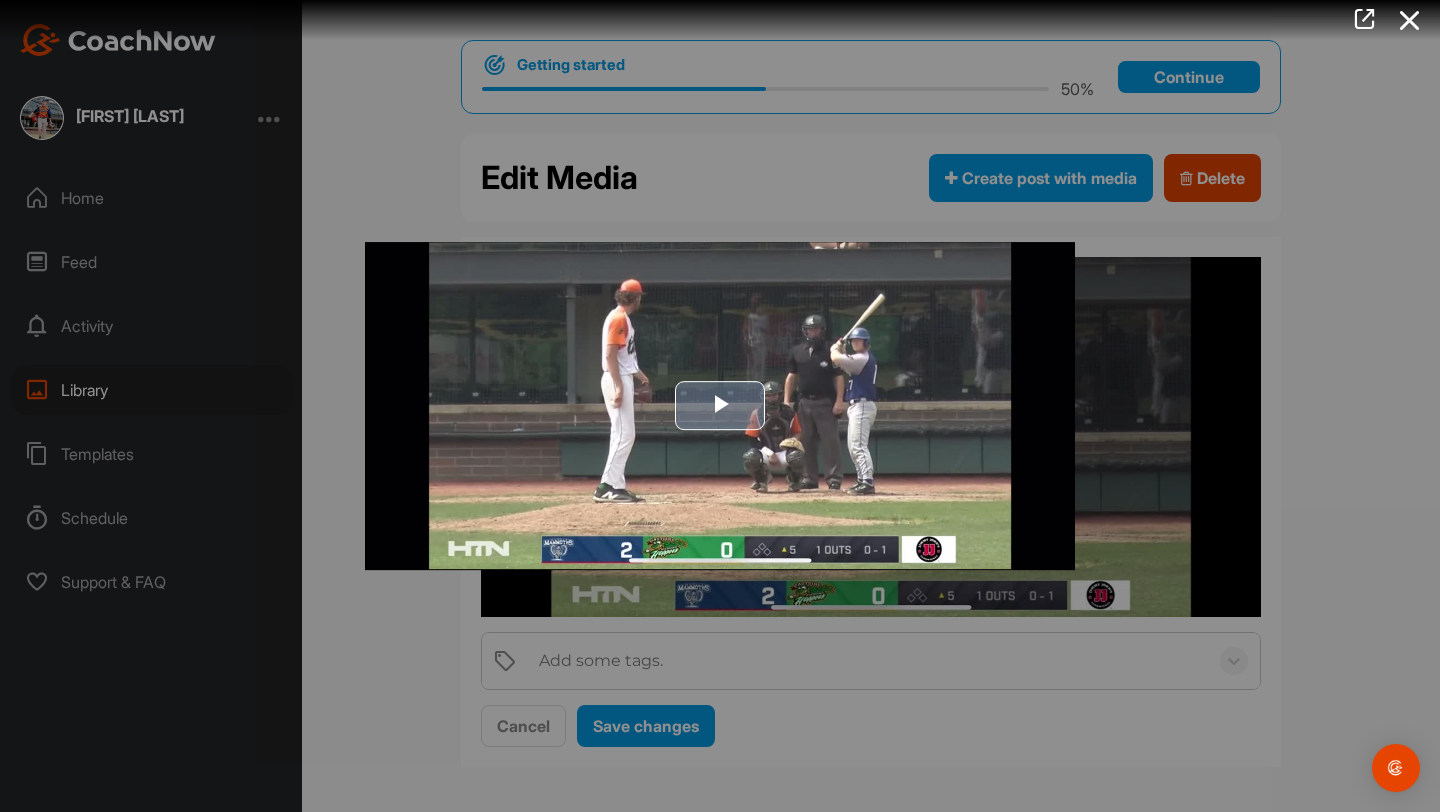 click at bounding box center (720, 406) 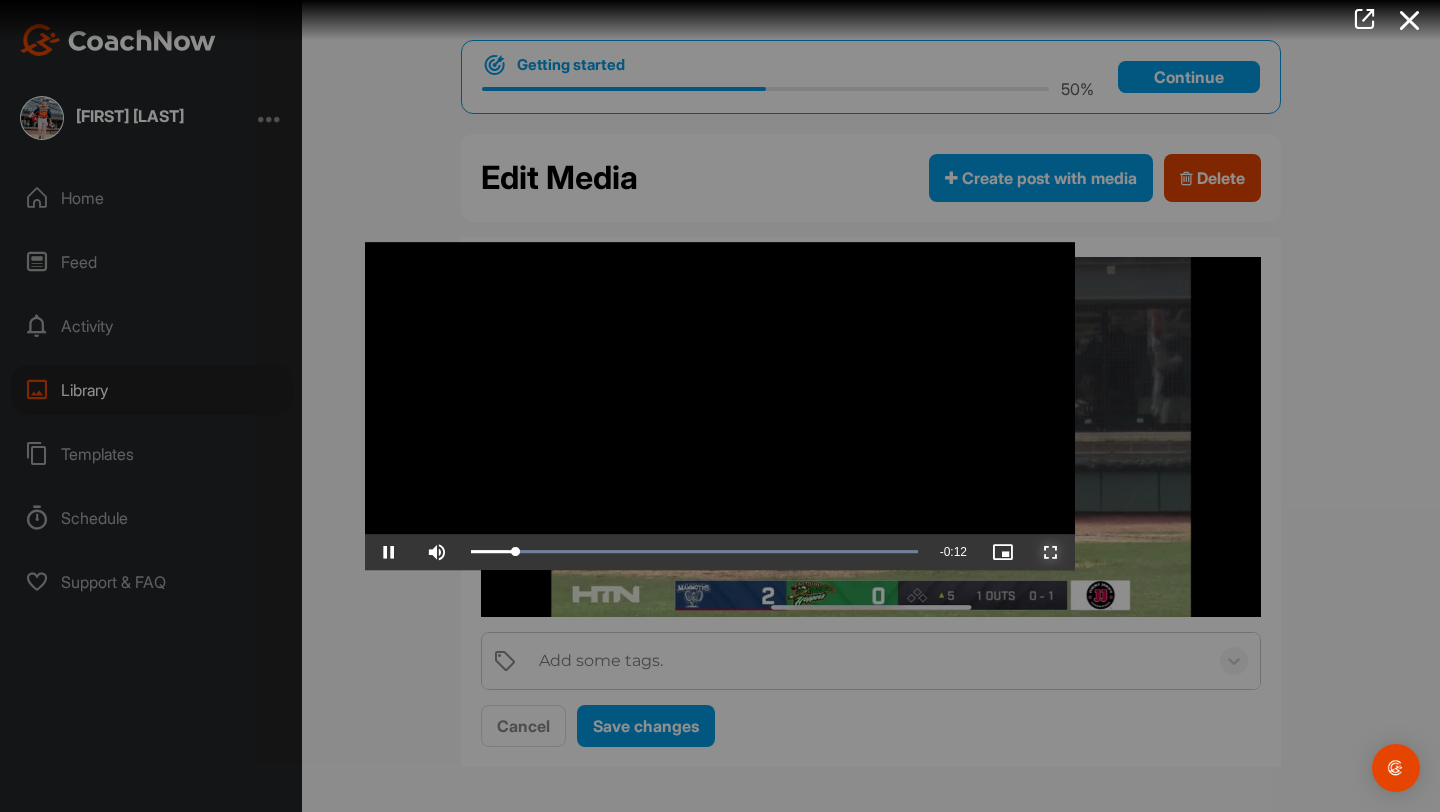 click at bounding box center (1051, 552) 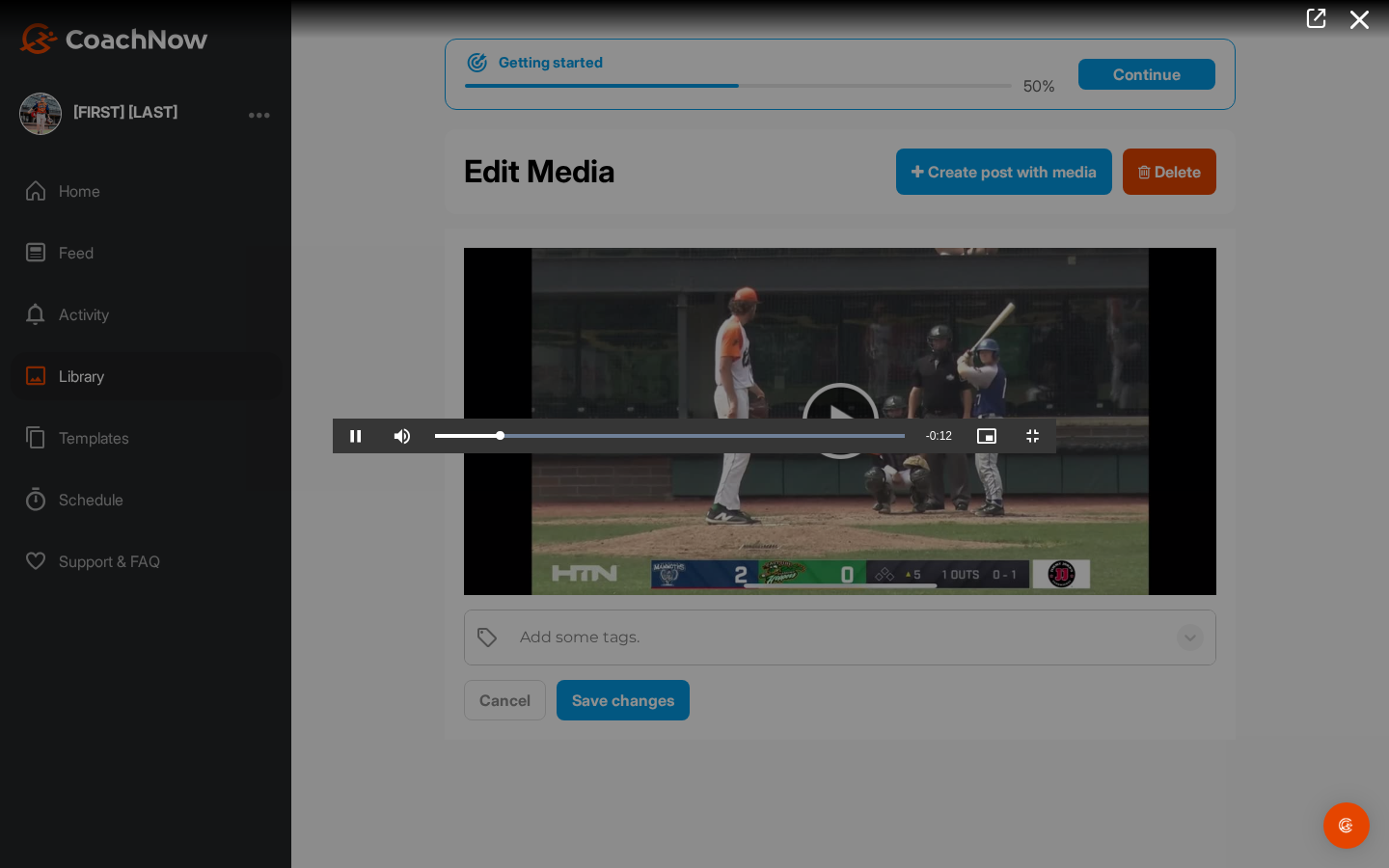 click at bounding box center (694, 434) 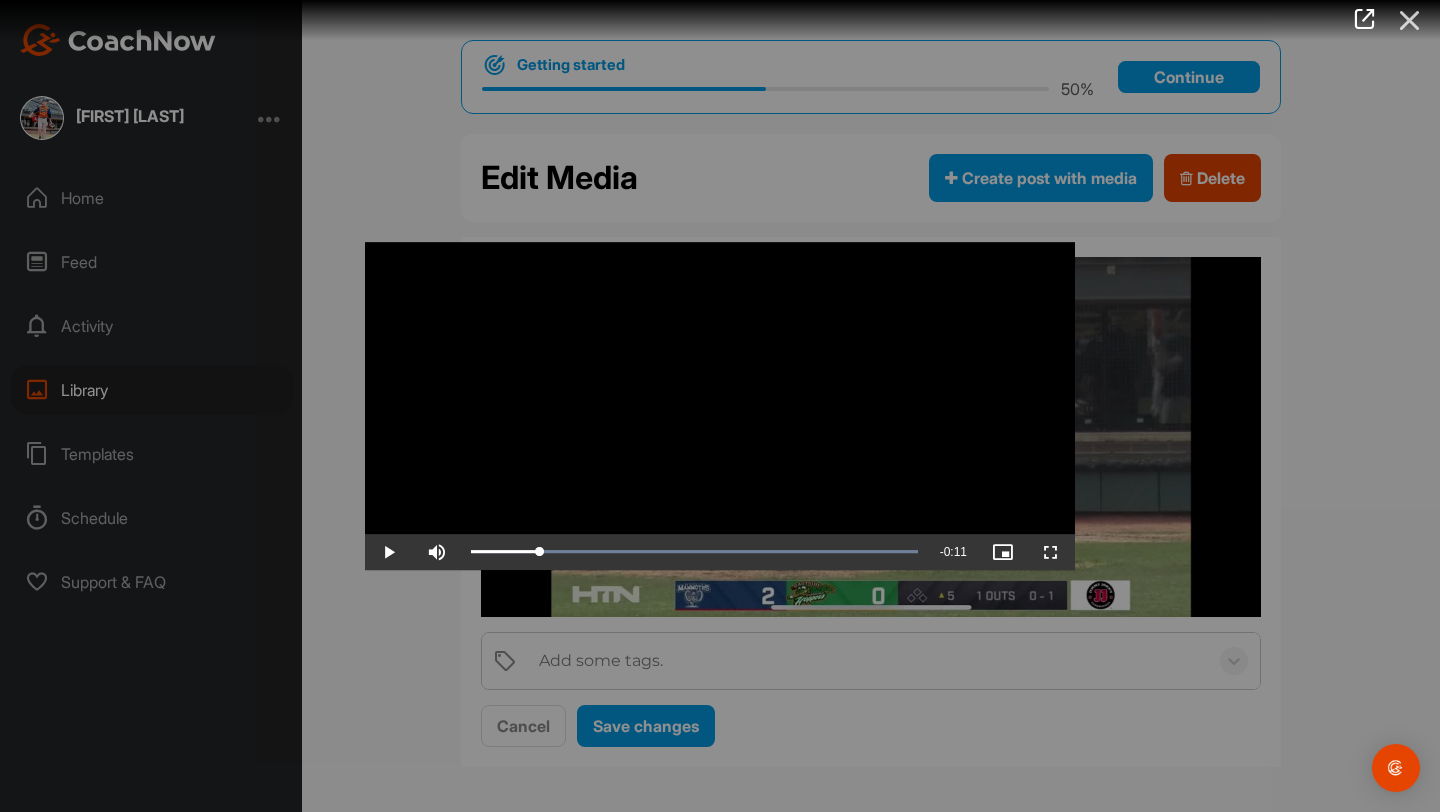 click at bounding box center (1410, 20) 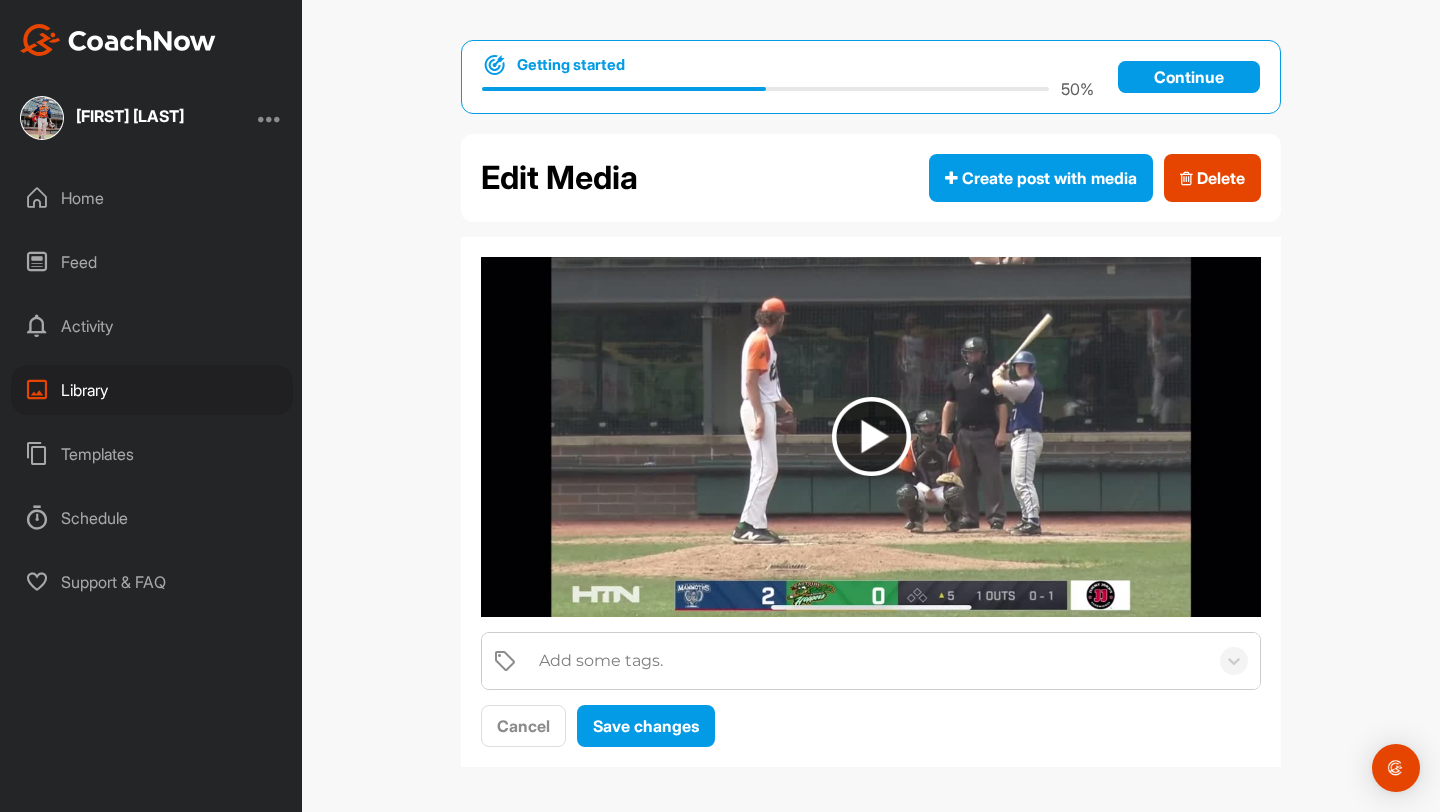 scroll, scrollTop: 1, scrollLeft: 0, axis: vertical 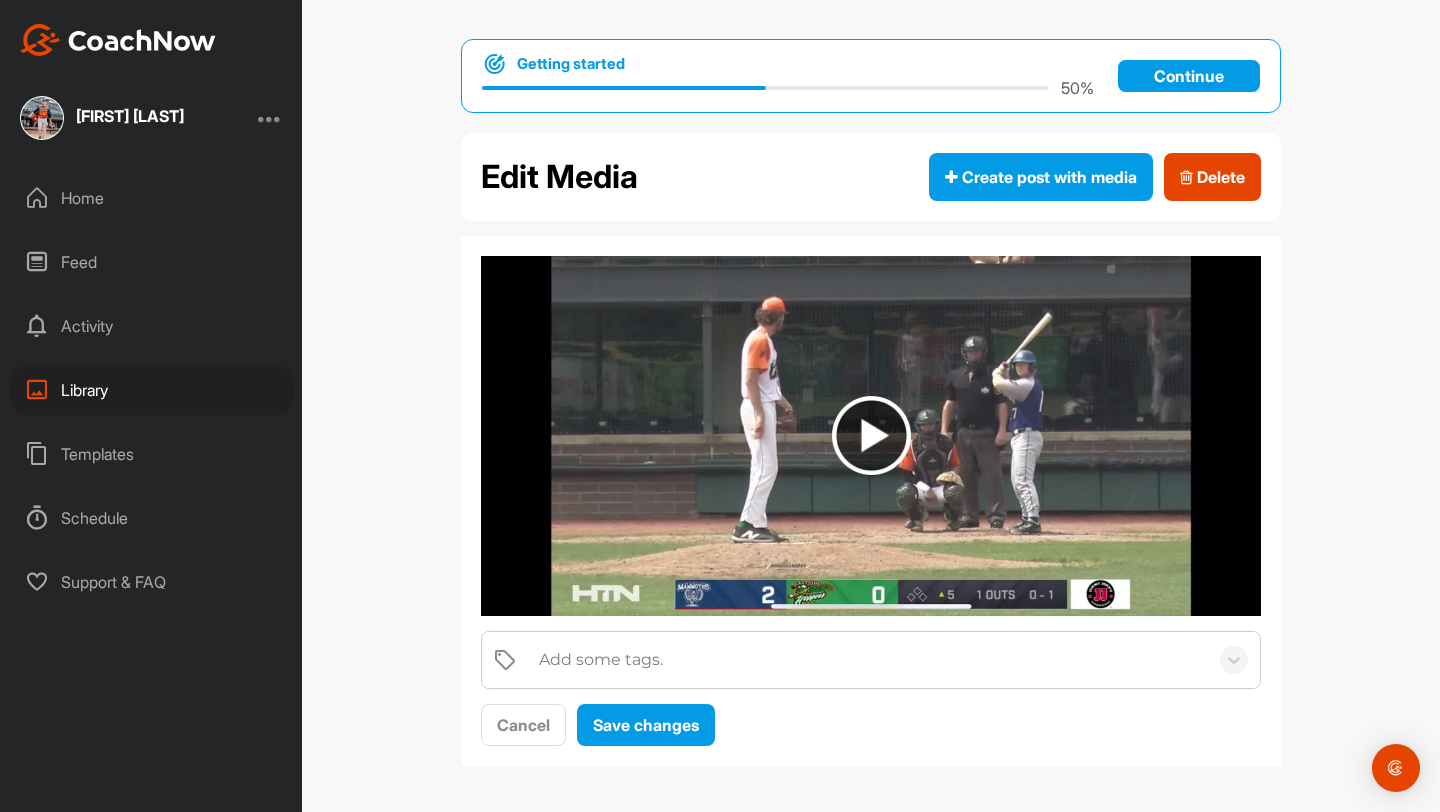 click on "Add some tags." at bounding box center [601, 660] 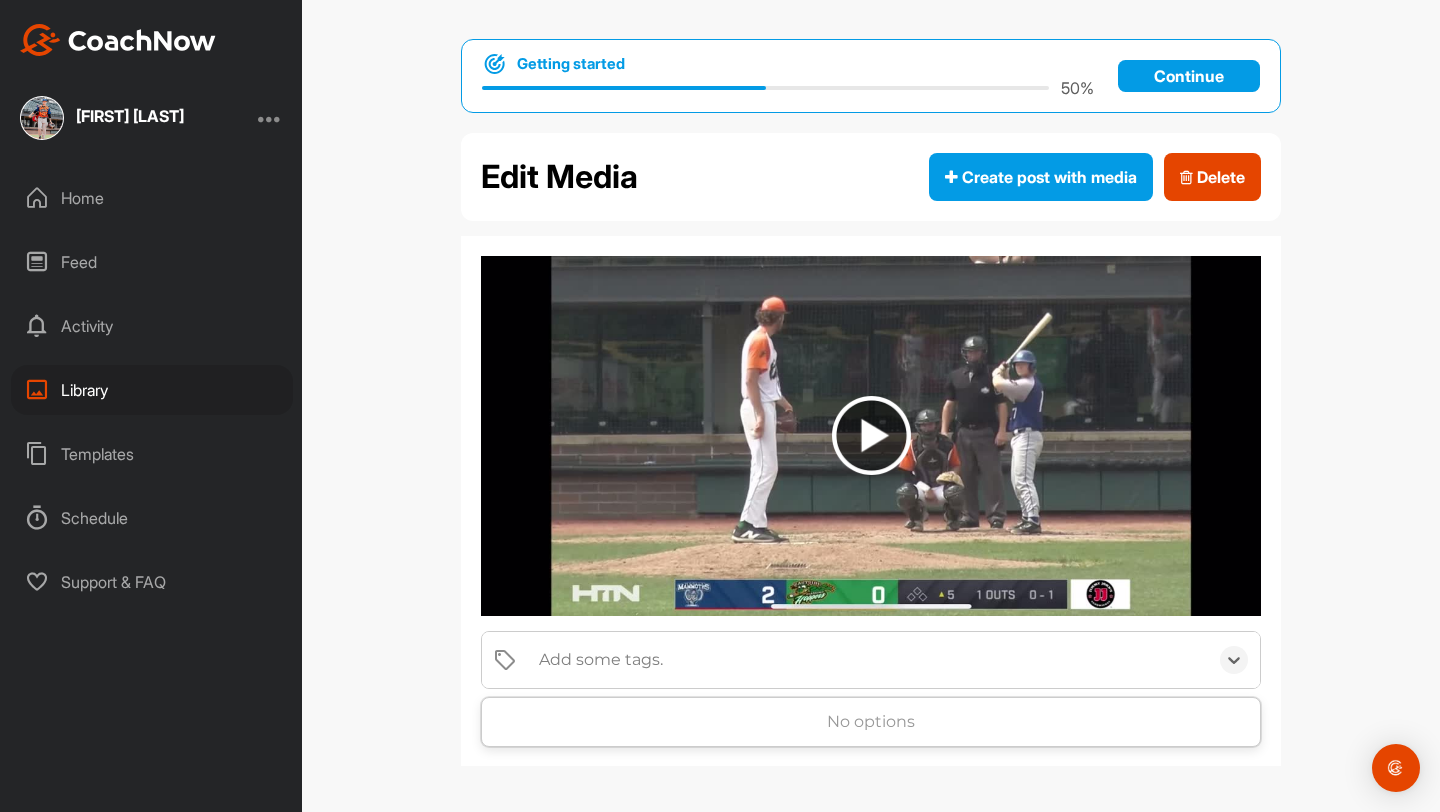 click on "No options" at bounding box center (871, 722) 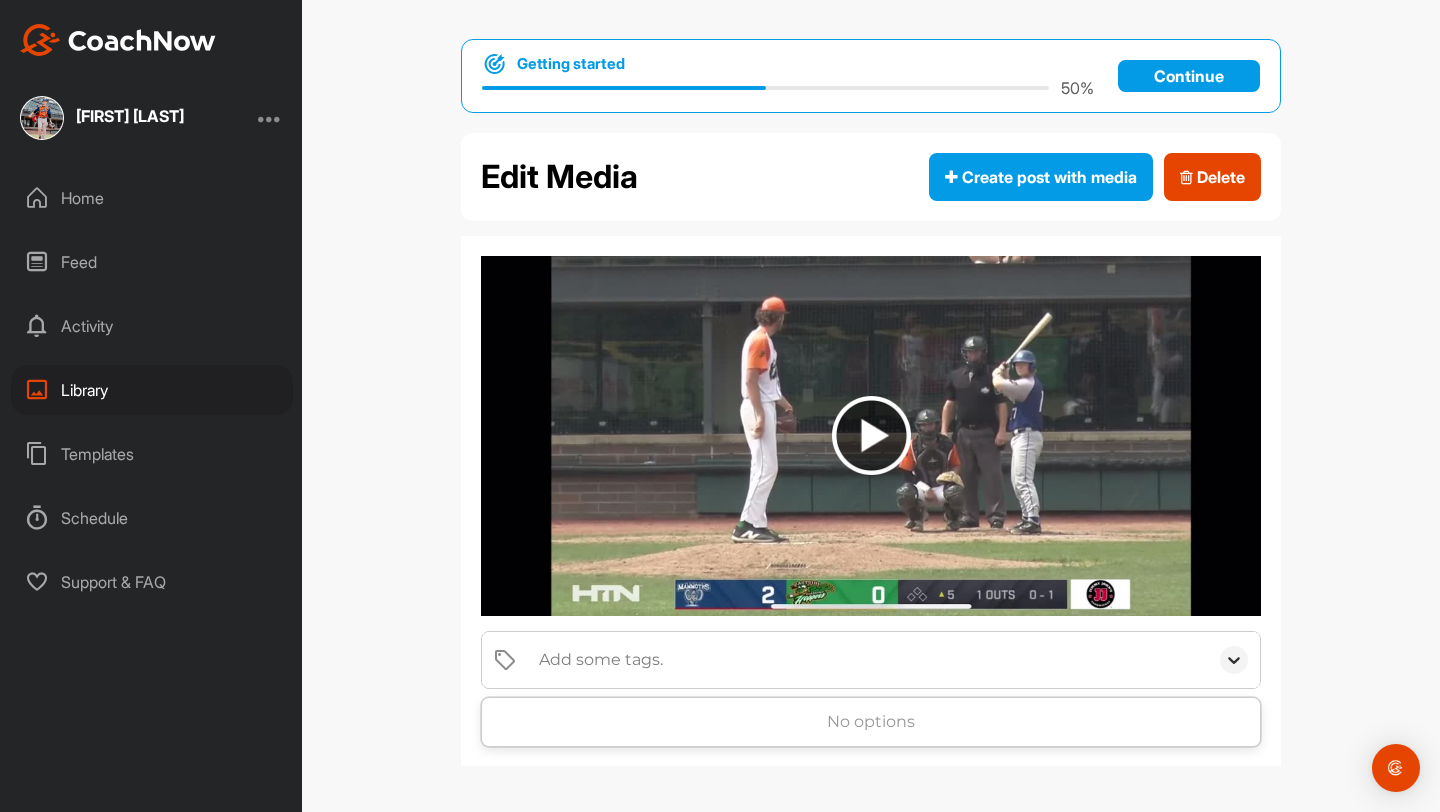 click 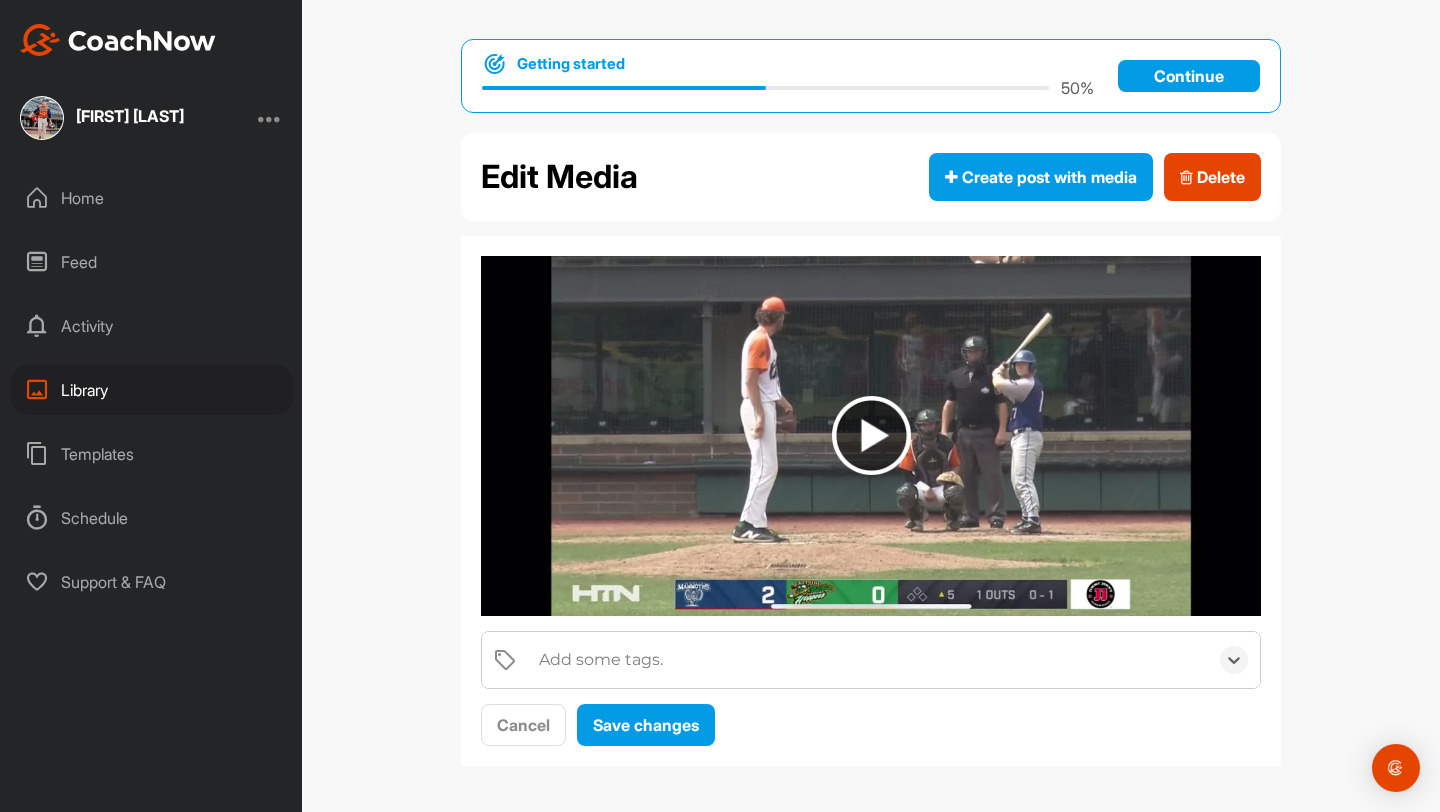scroll, scrollTop: 0, scrollLeft: 0, axis: both 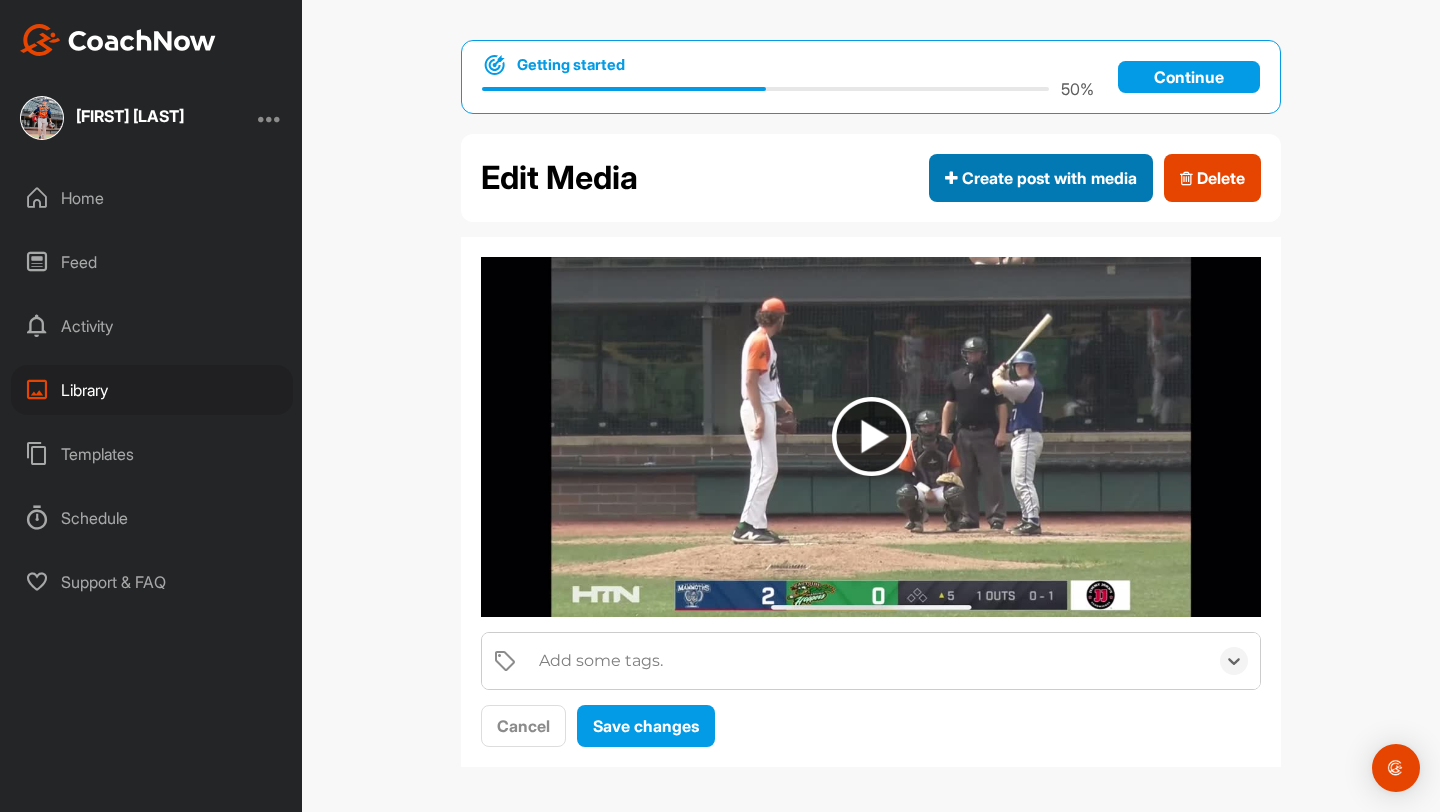 click on "Create post with media" at bounding box center (1041, 178) 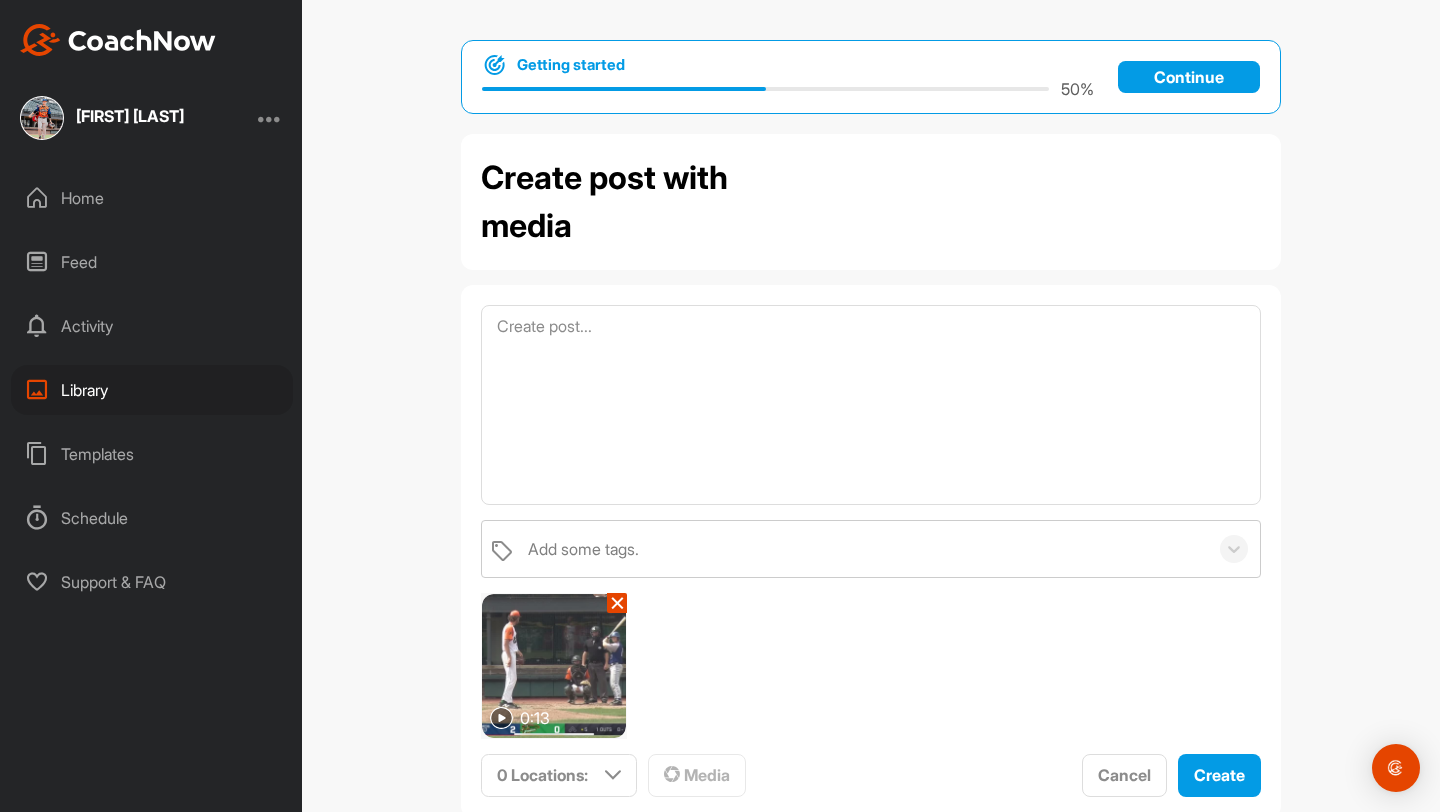 scroll, scrollTop: 52, scrollLeft: 0, axis: vertical 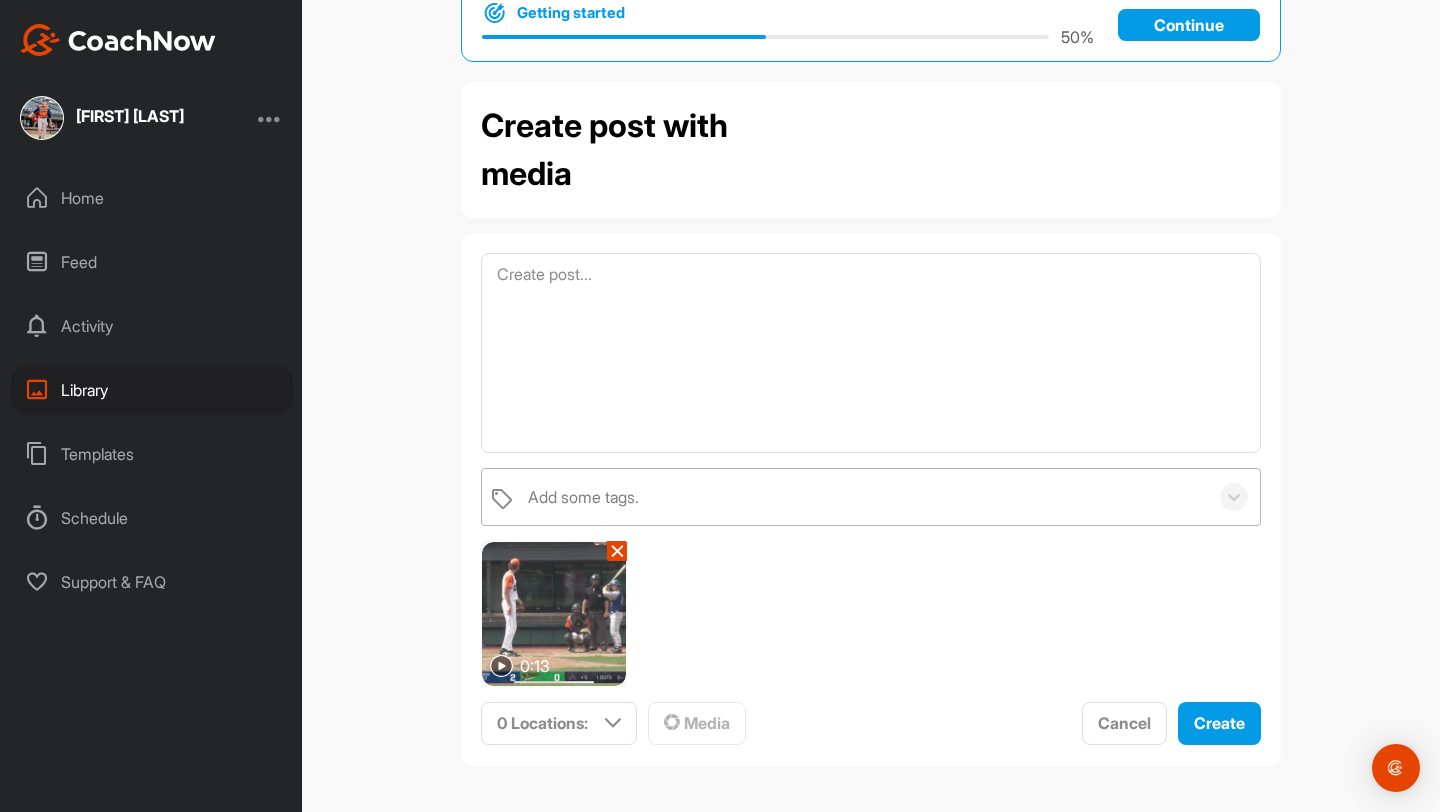 click on "✕" at bounding box center (617, 551) 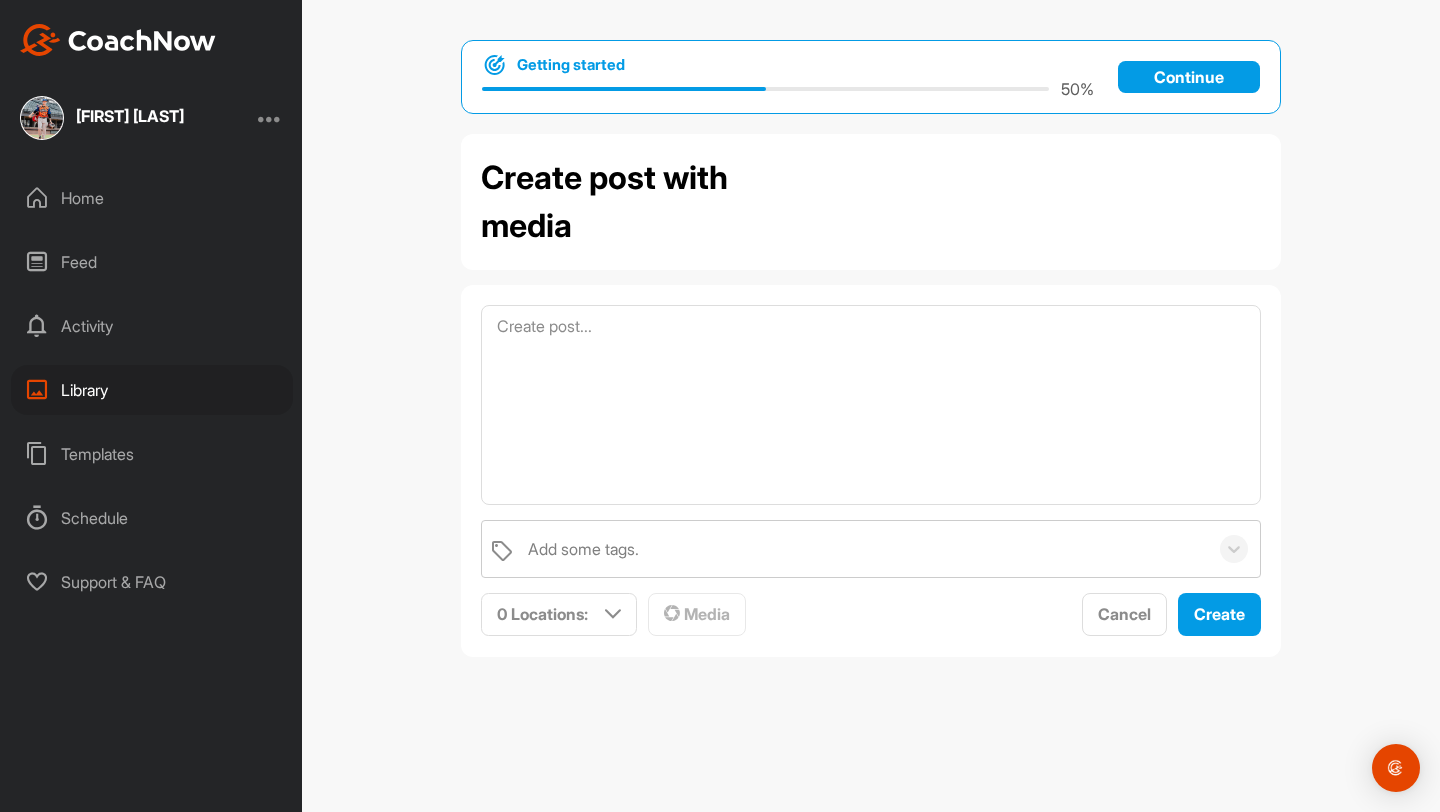 click on "Library" at bounding box center [152, 390] 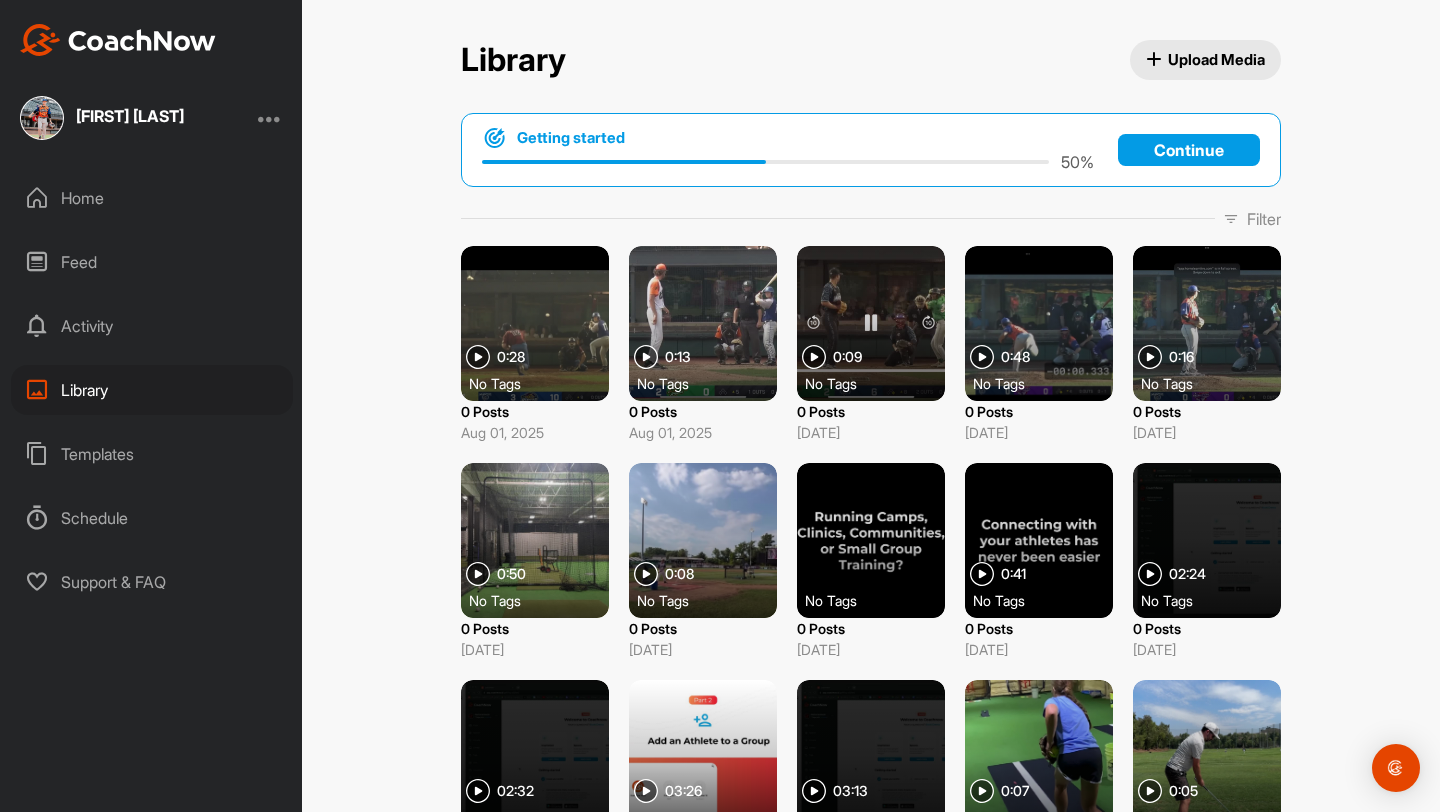 click at bounding box center [478, 357] 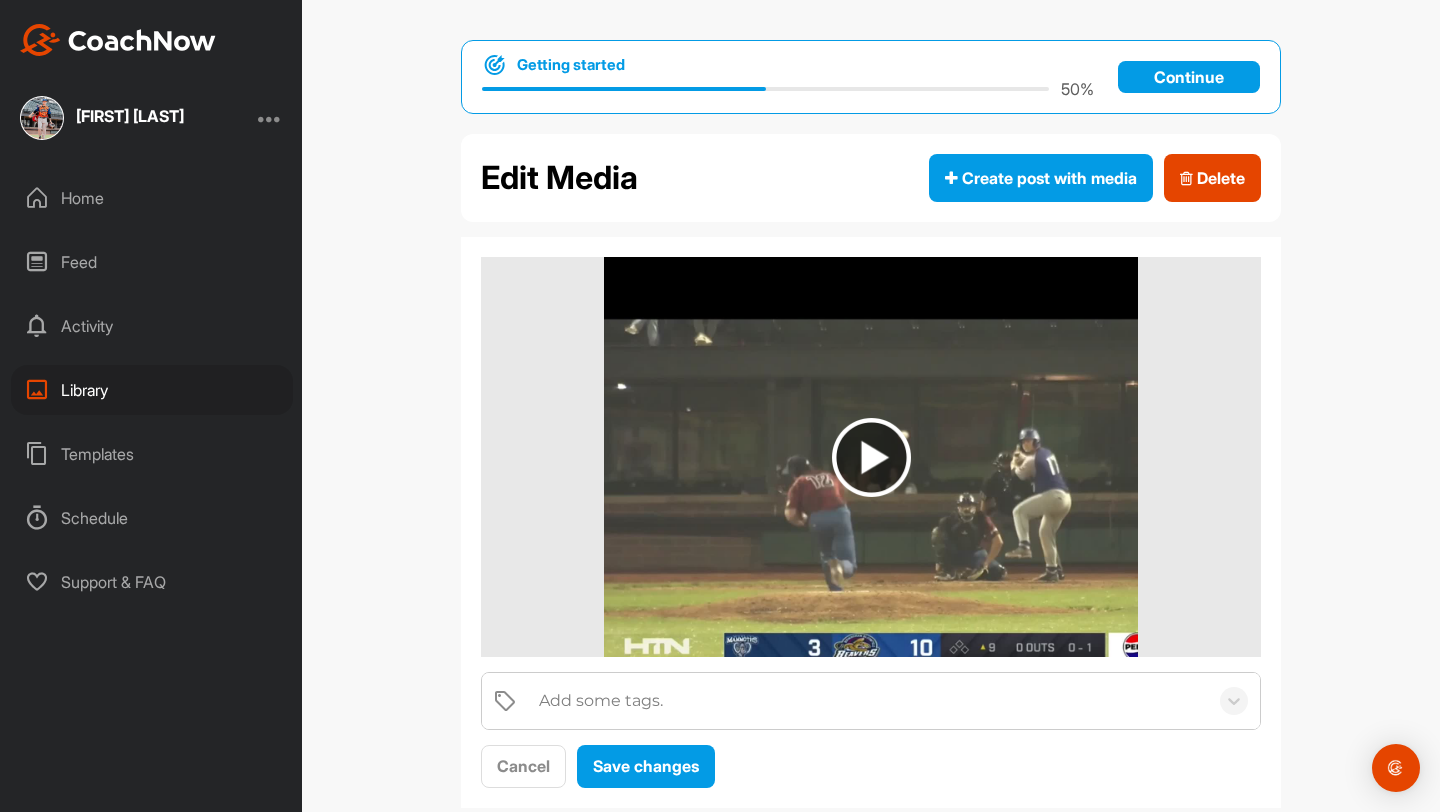 click on "Edit Media" at bounding box center (559, 178) 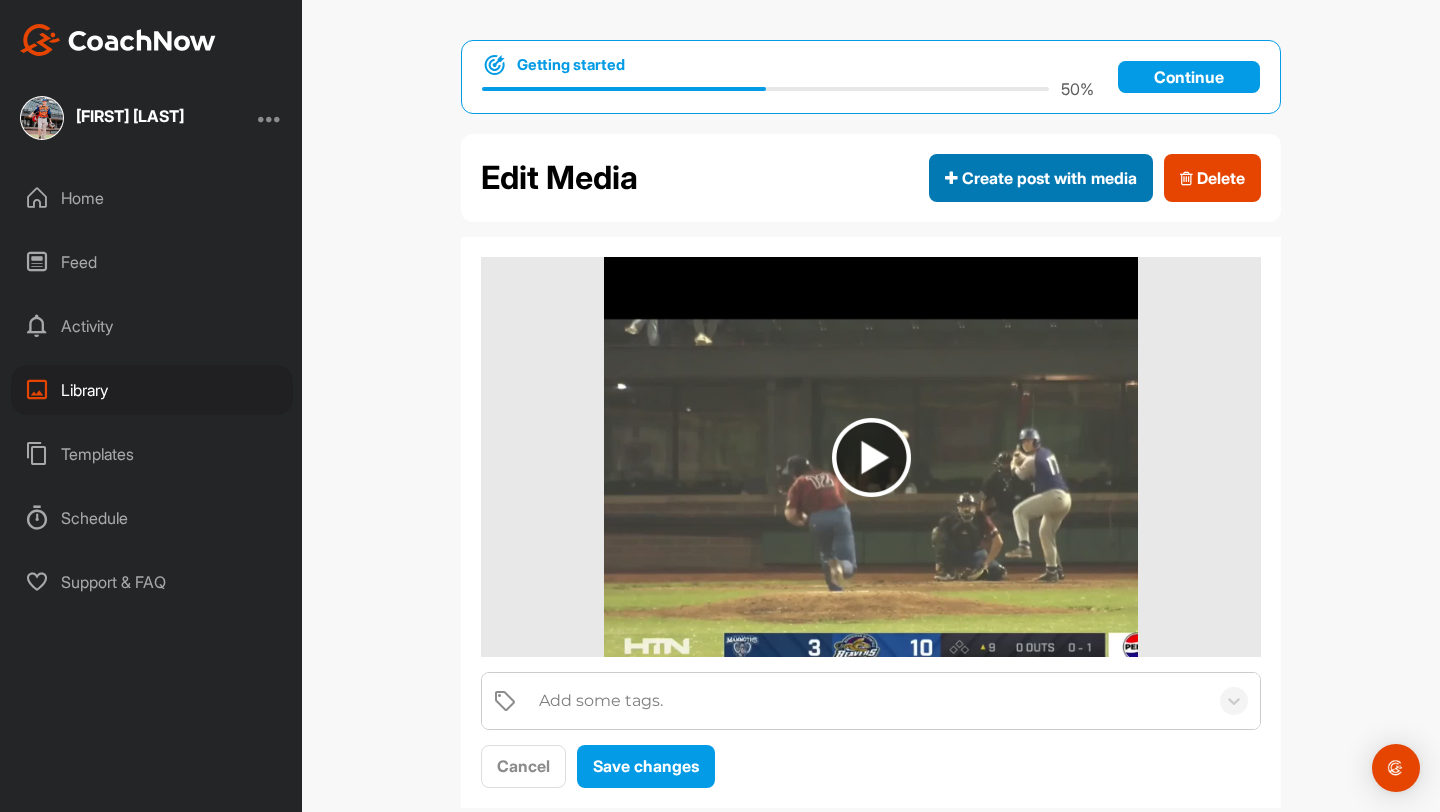 click at bounding box center (951, 178) 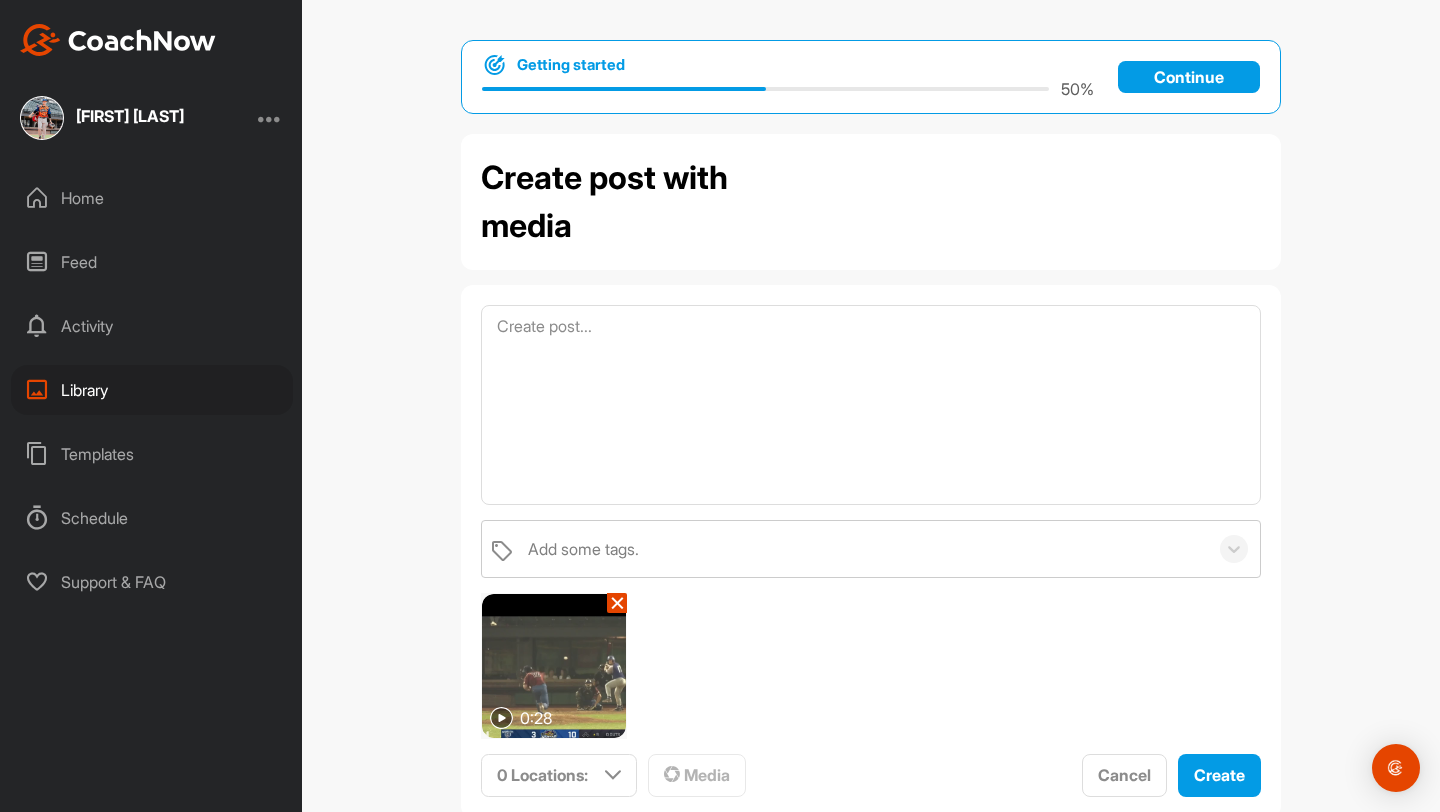 click at bounding box center (554, 666) 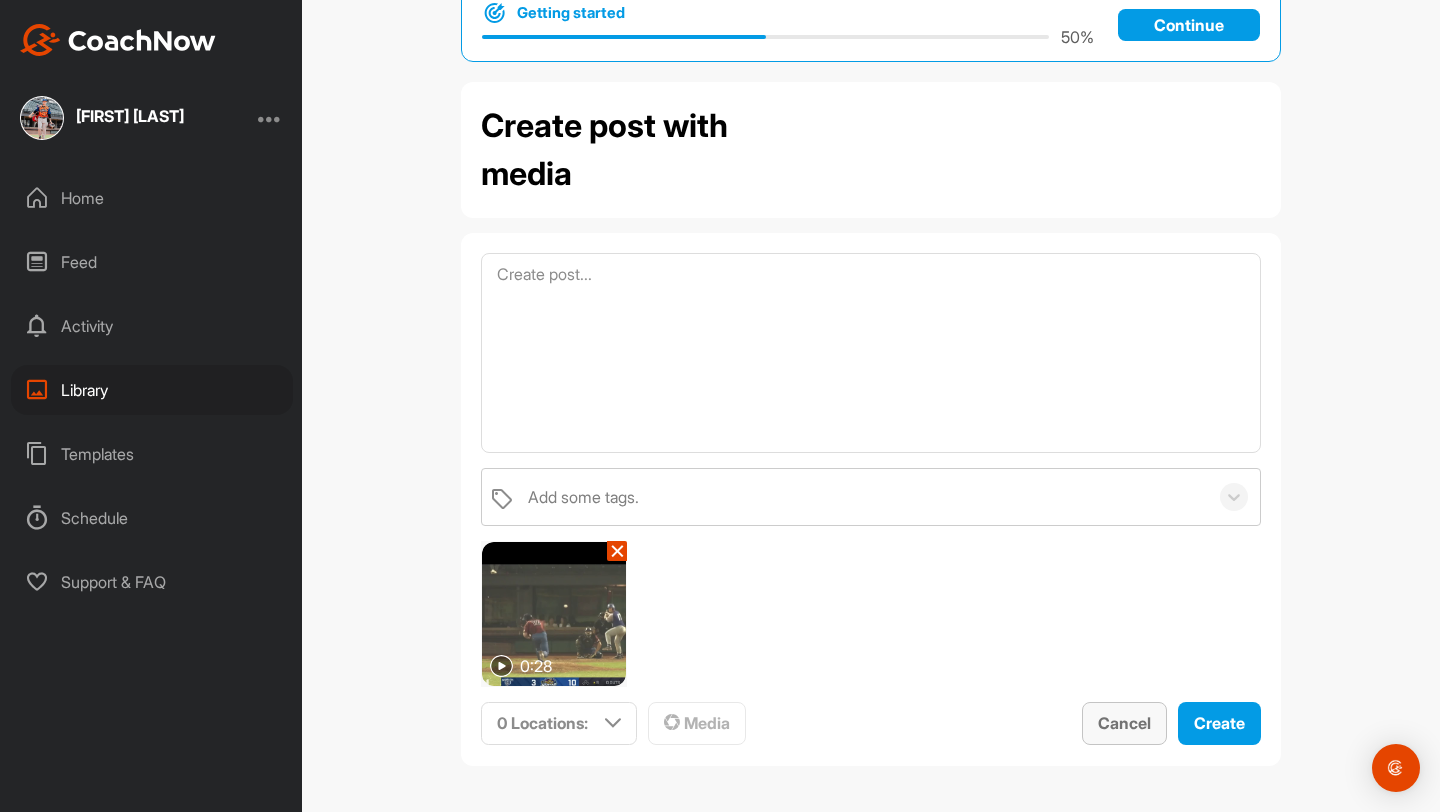click on "Cancel" at bounding box center (1124, 723) 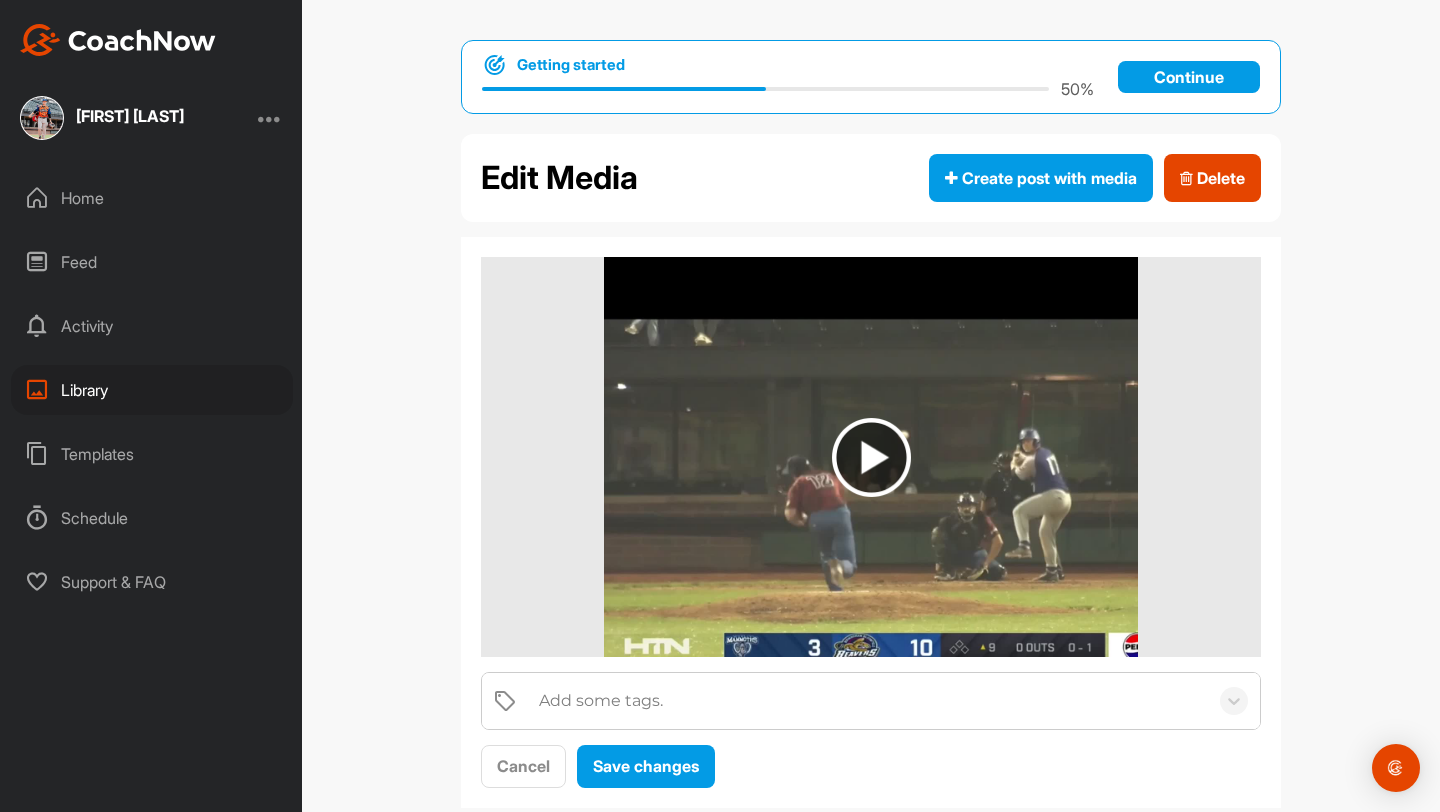 click at bounding box center [871, 457] 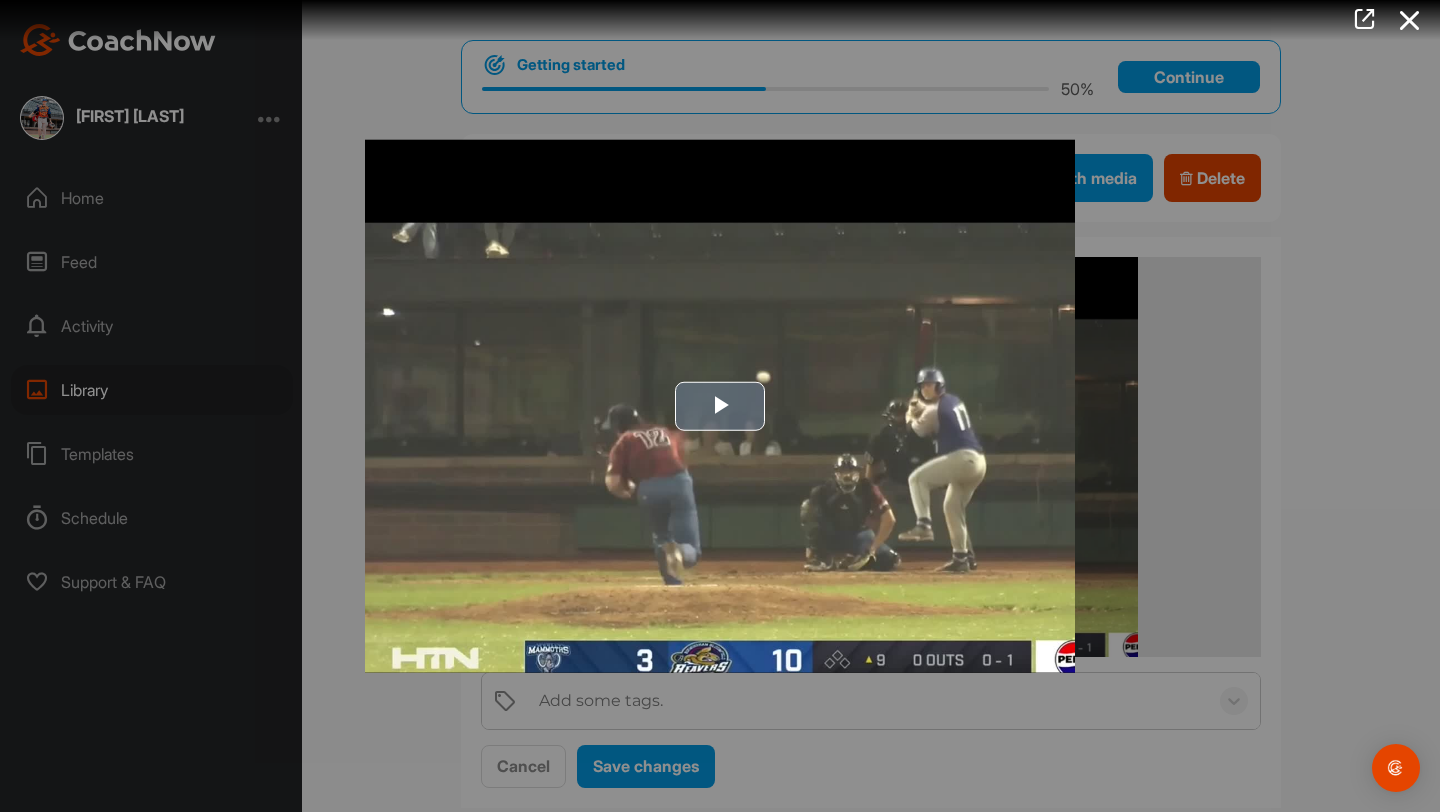 click at bounding box center (720, 406) 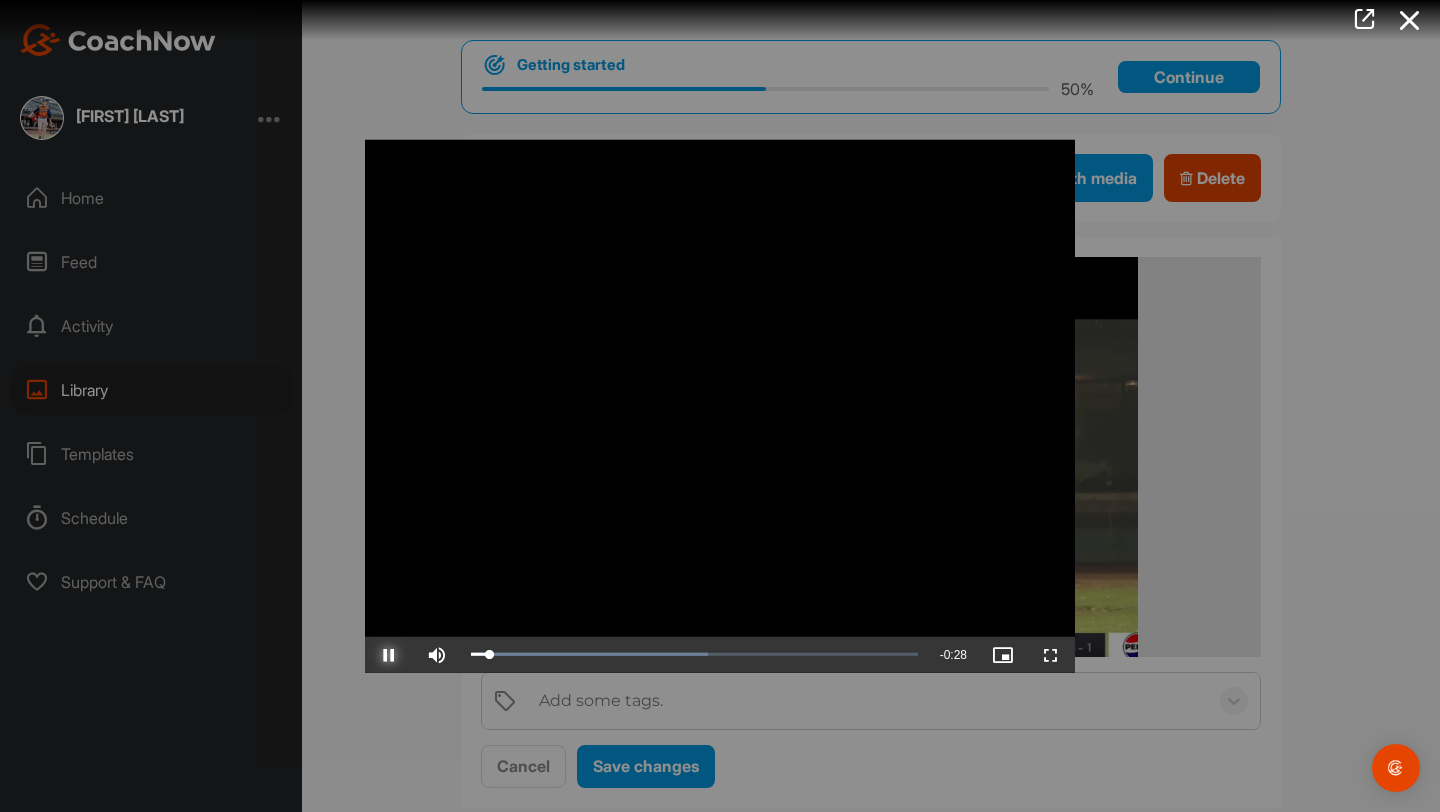 click at bounding box center (389, 654) 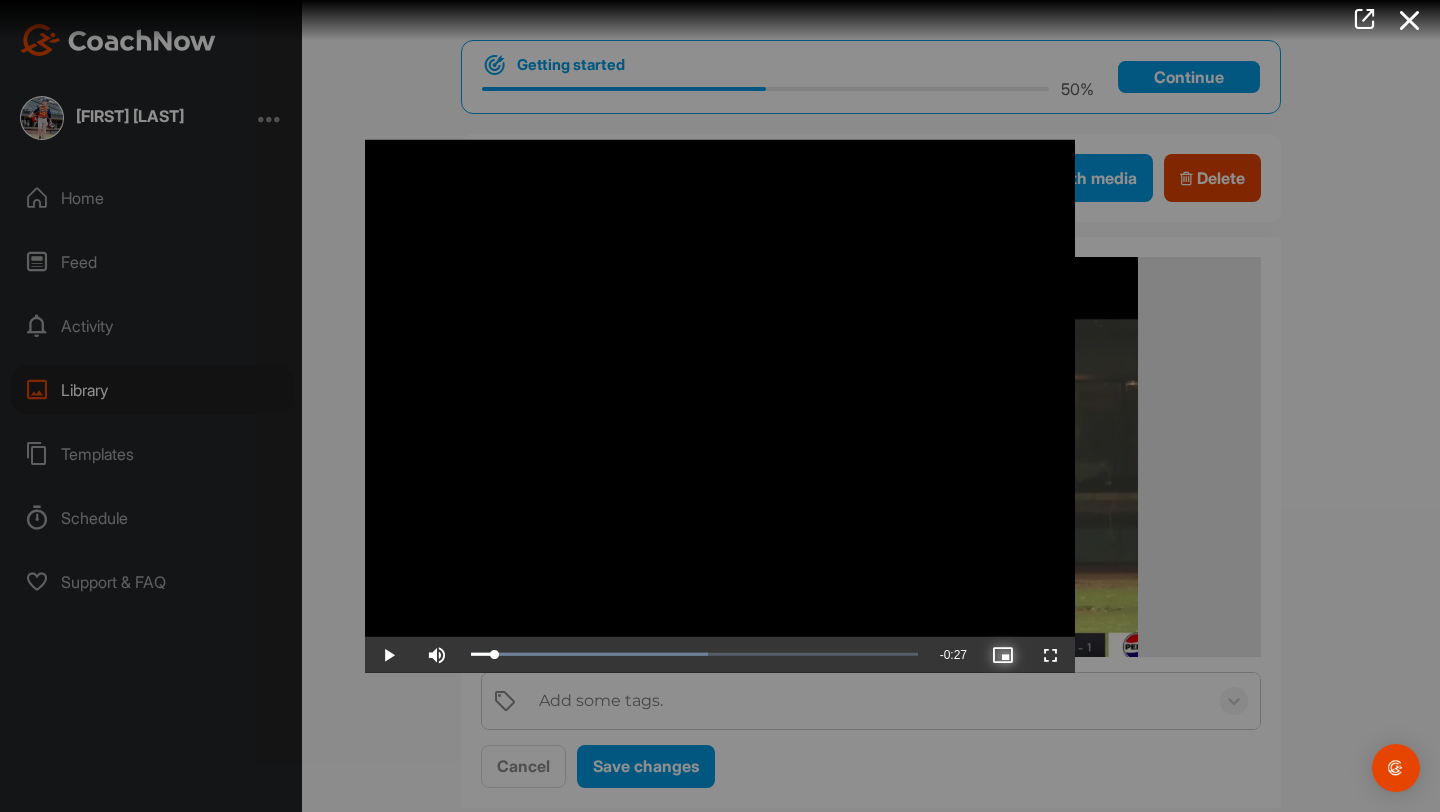 click at bounding box center [1003, 654] 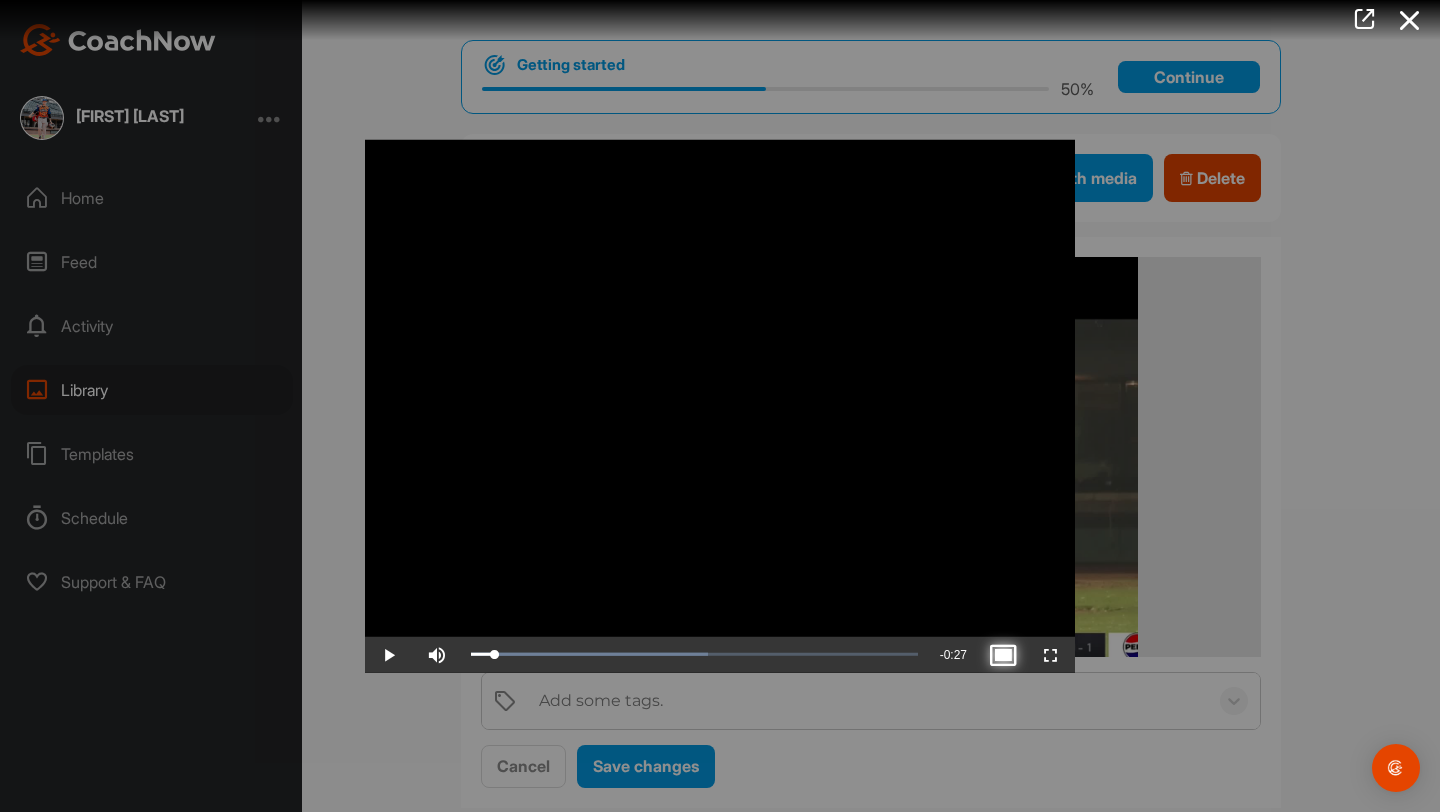 click at bounding box center (1003, 654) 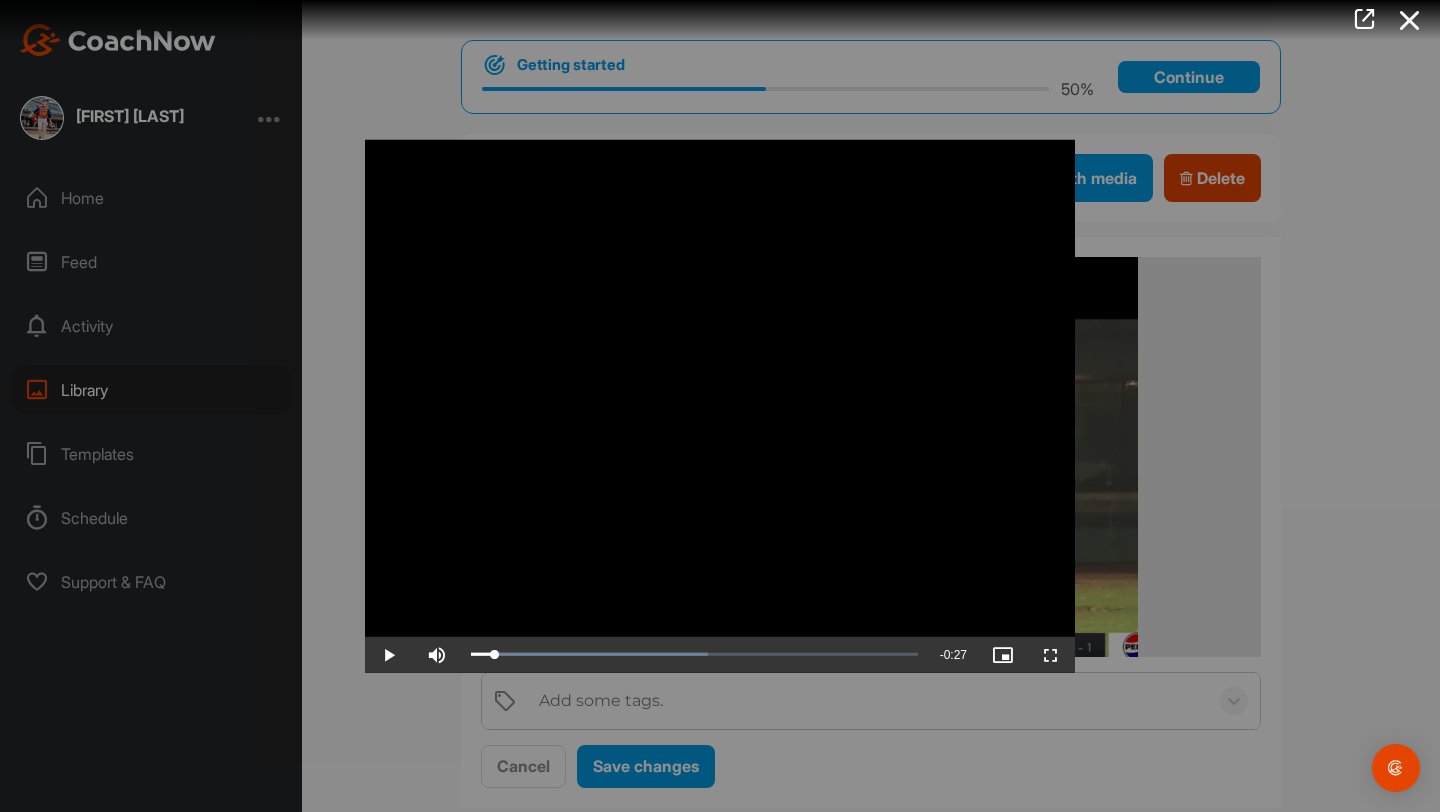 click at bounding box center [720, 406] 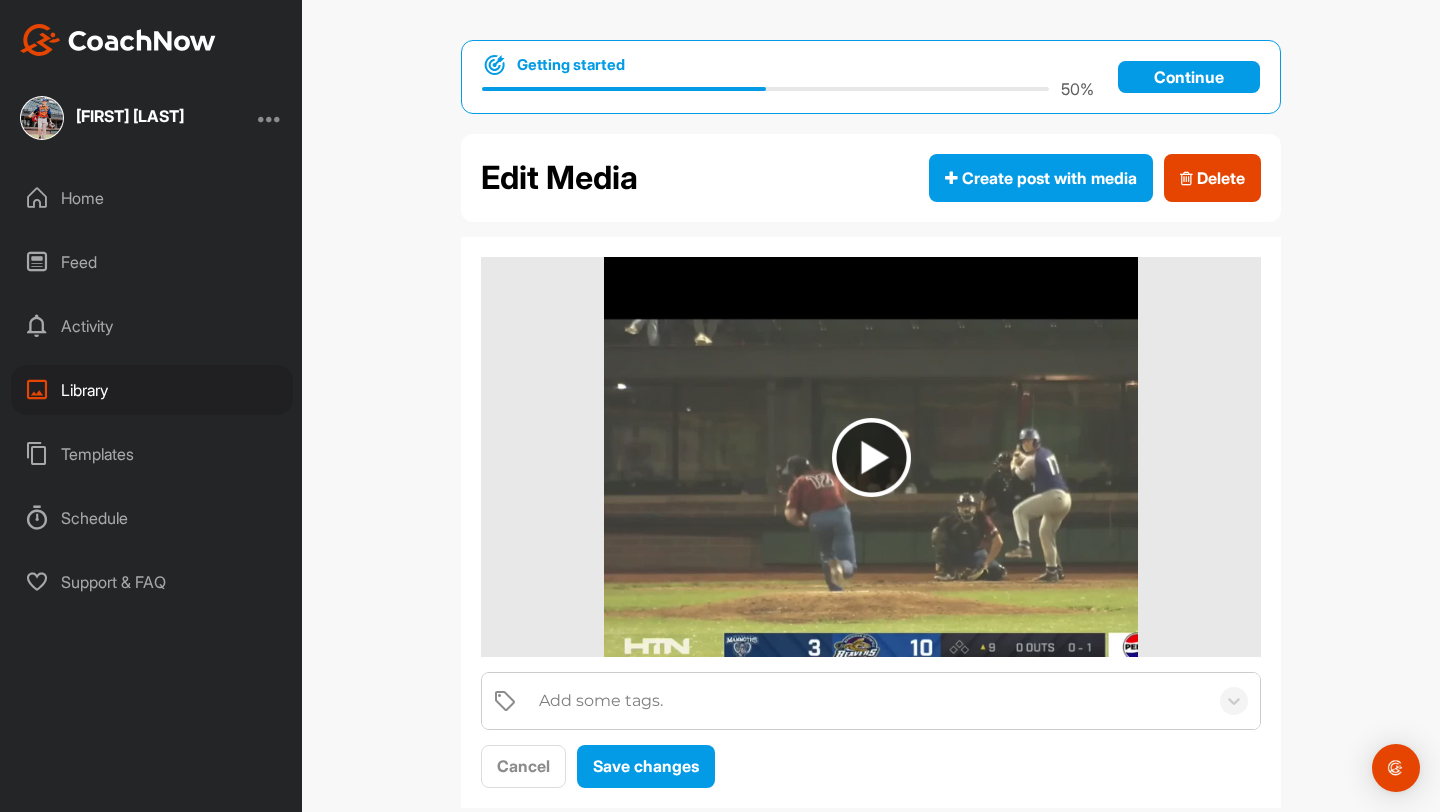 scroll, scrollTop: 42, scrollLeft: 0, axis: vertical 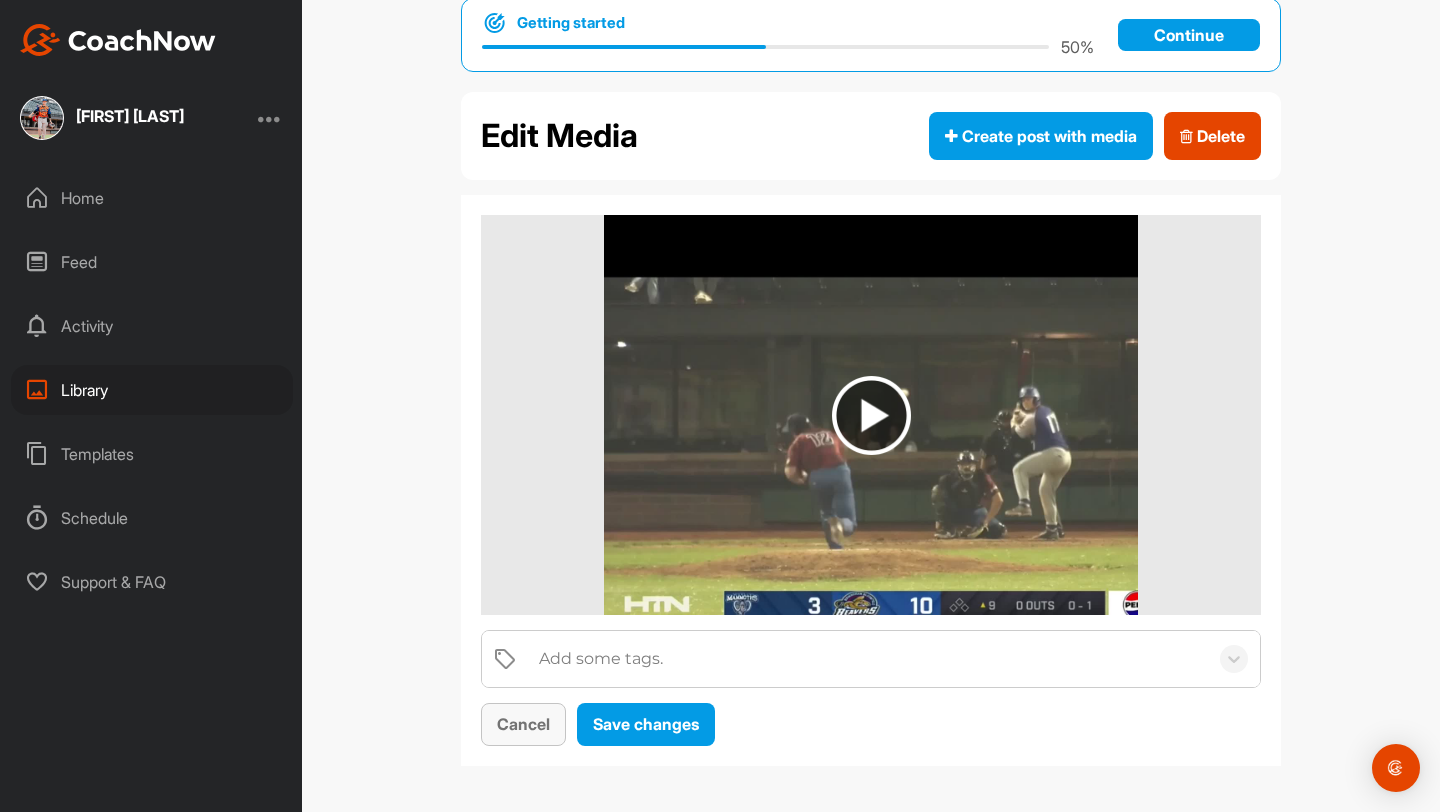 click on "Cancel" at bounding box center (523, 724) 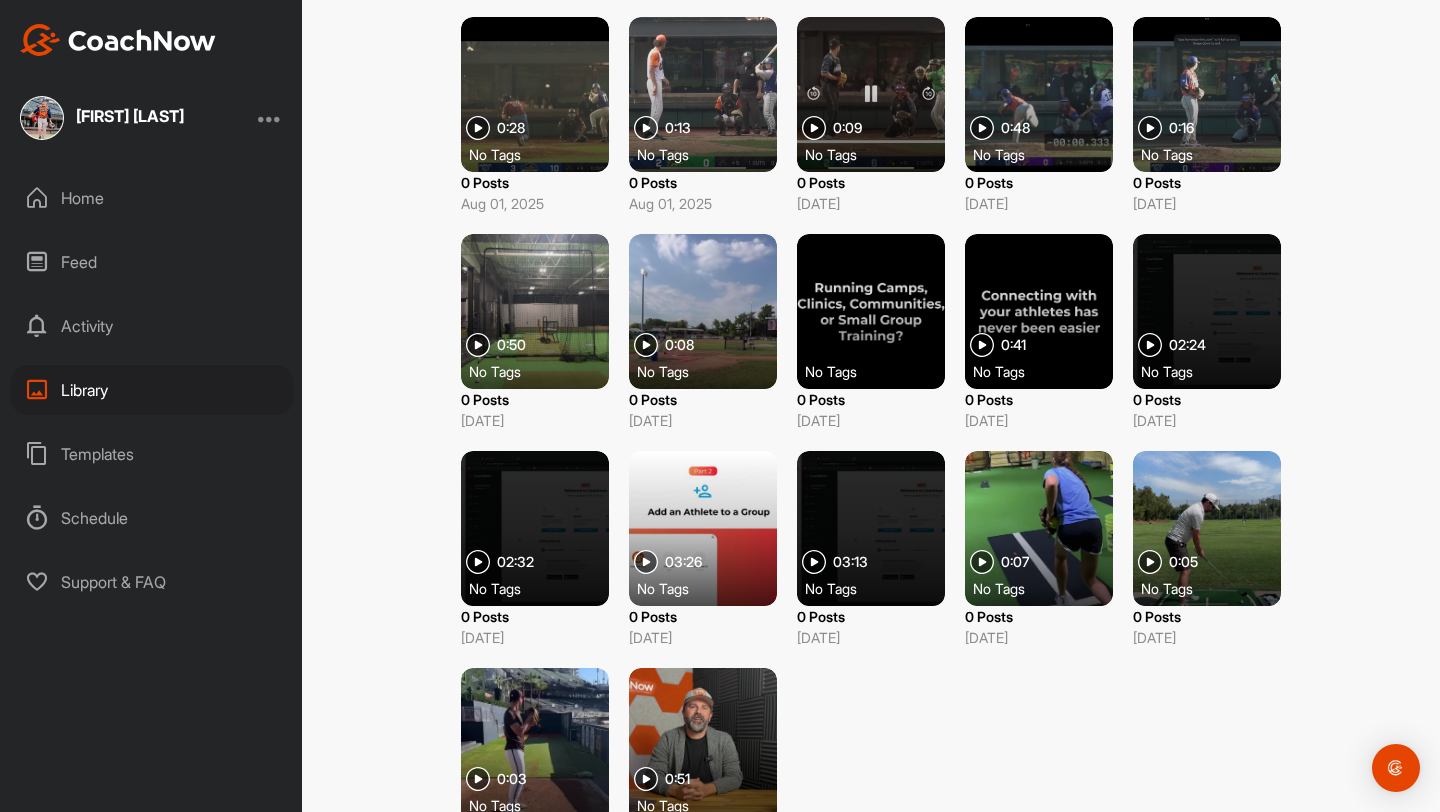 scroll, scrollTop: 0, scrollLeft: 0, axis: both 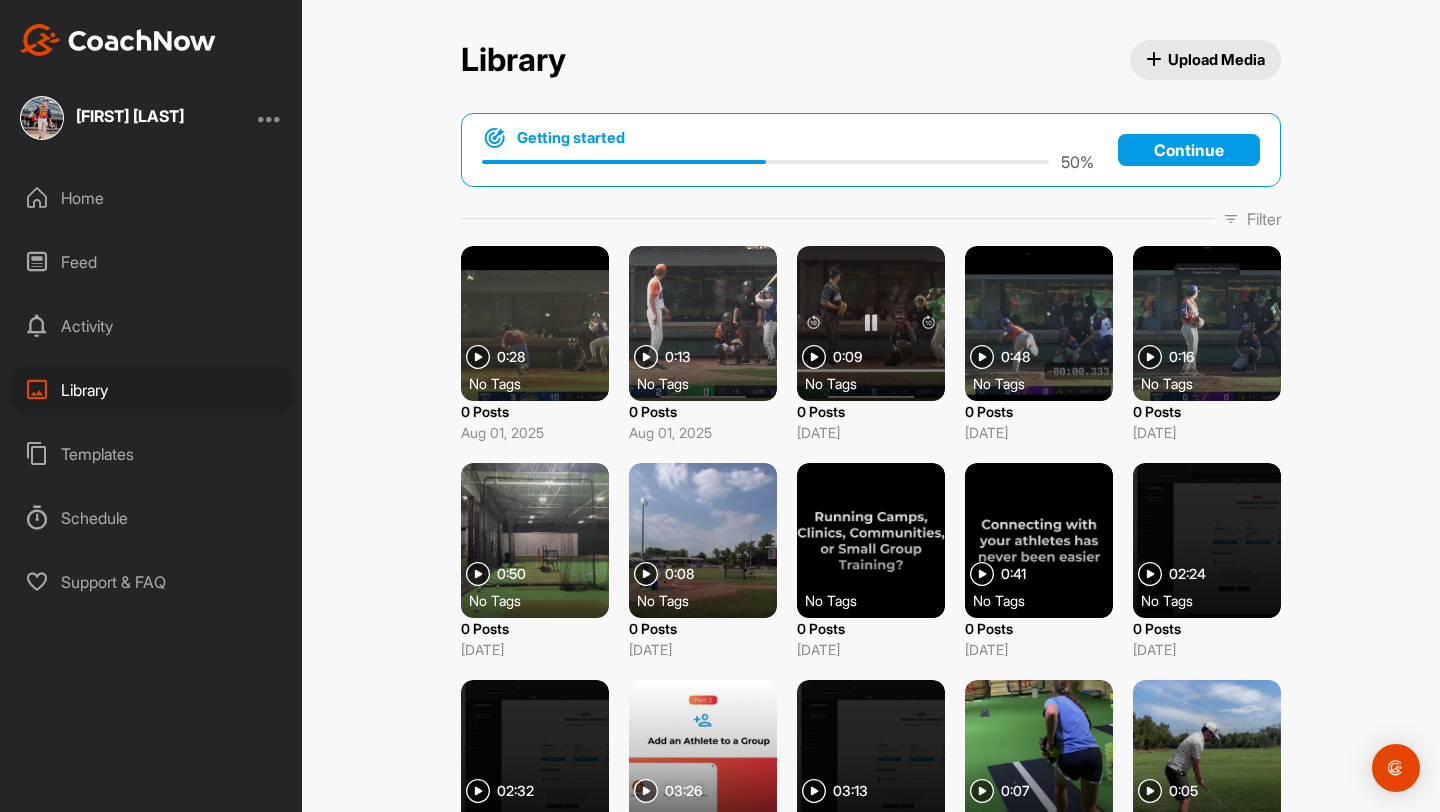 click on "Templates" at bounding box center [152, 454] 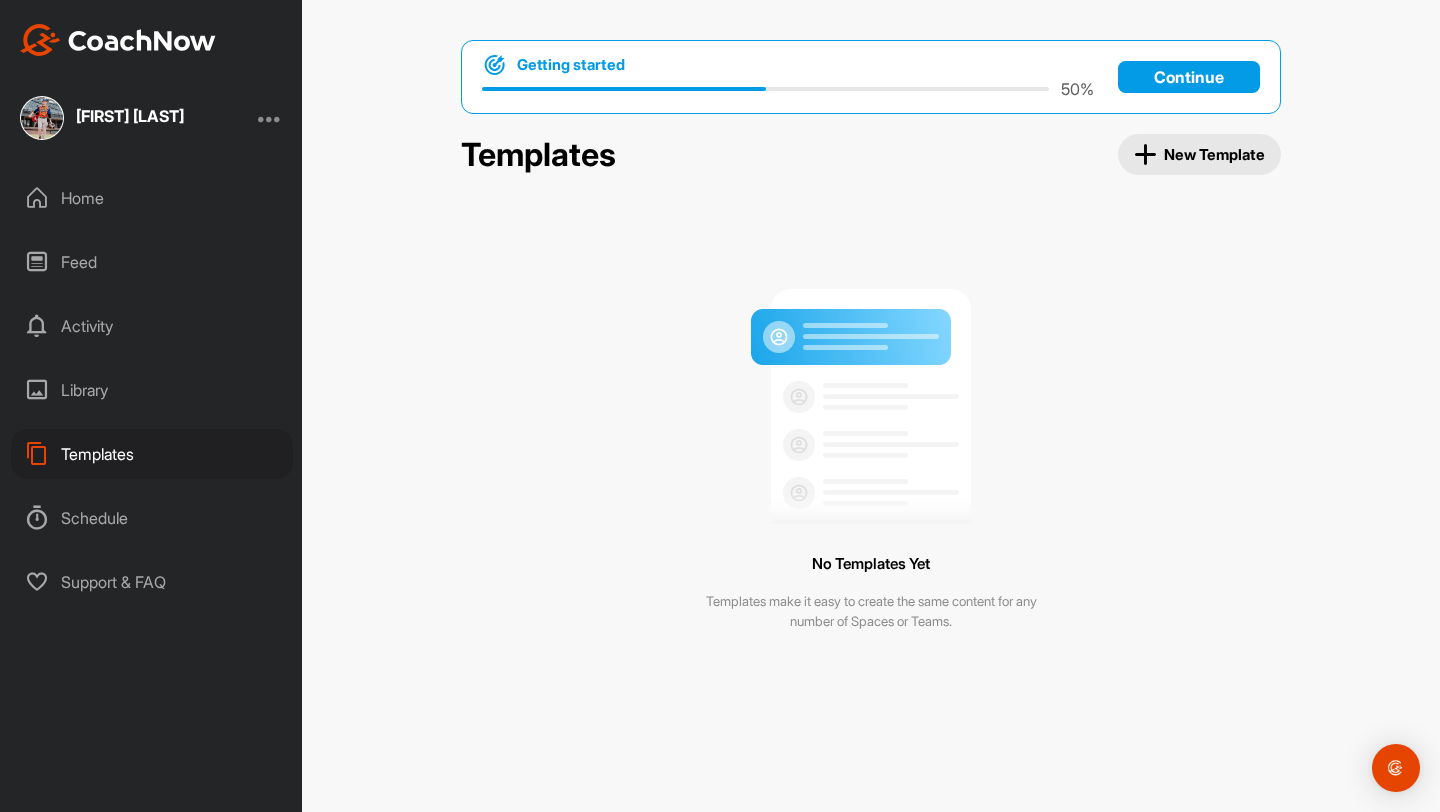 click on "Schedule" at bounding box center [152, 518] 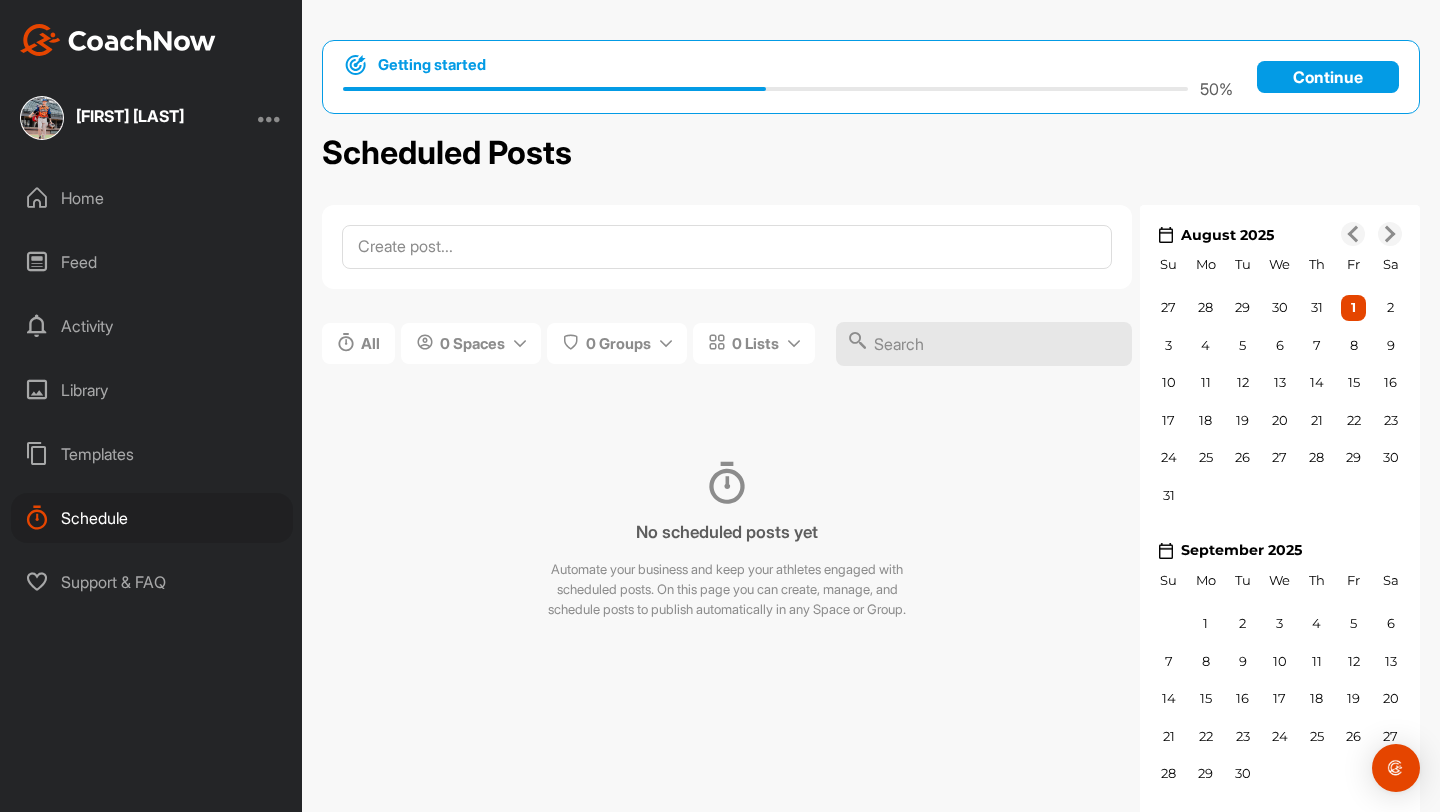 click on "Library" at bounding box center (152, 390) 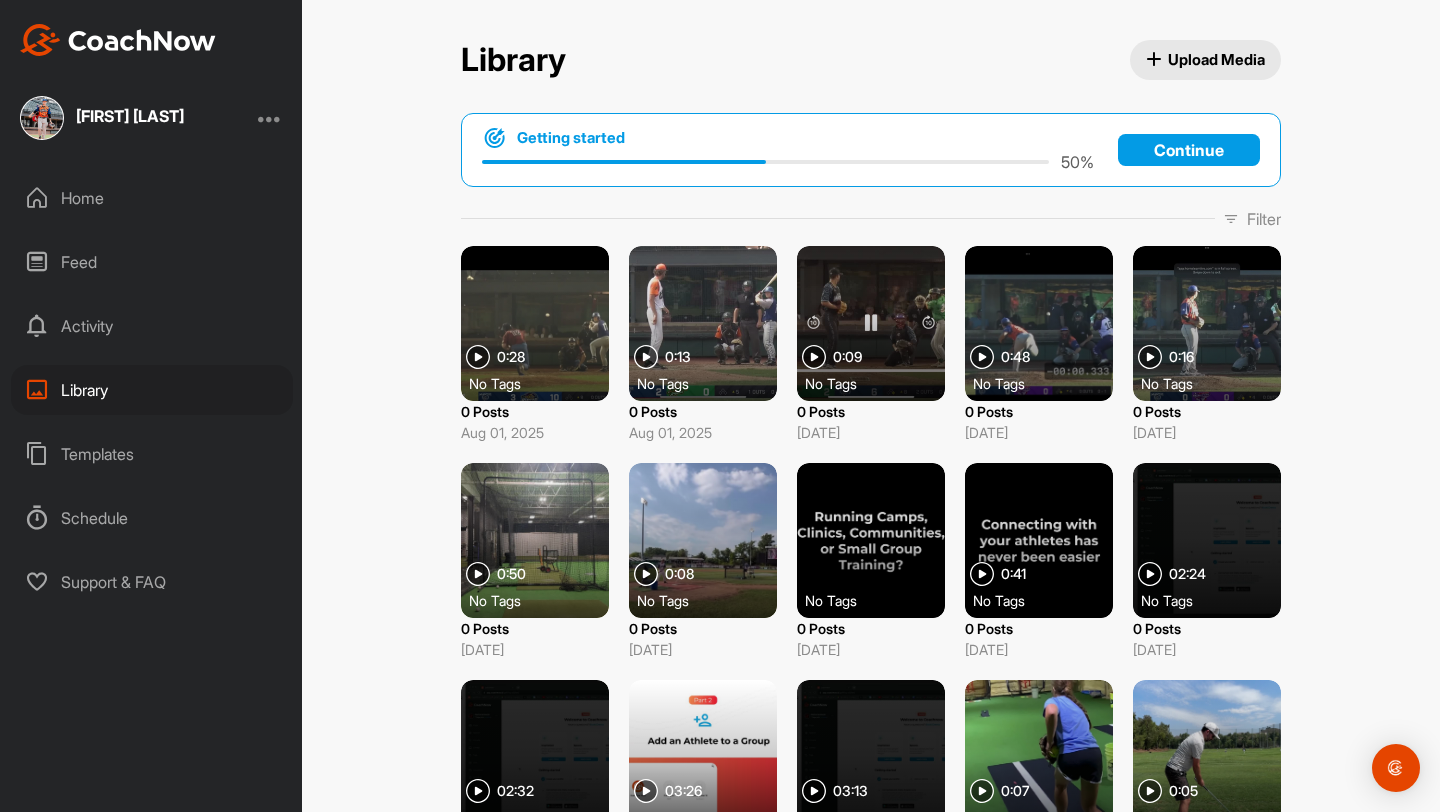 click on "Filter" at bounding box center (1264, 219) 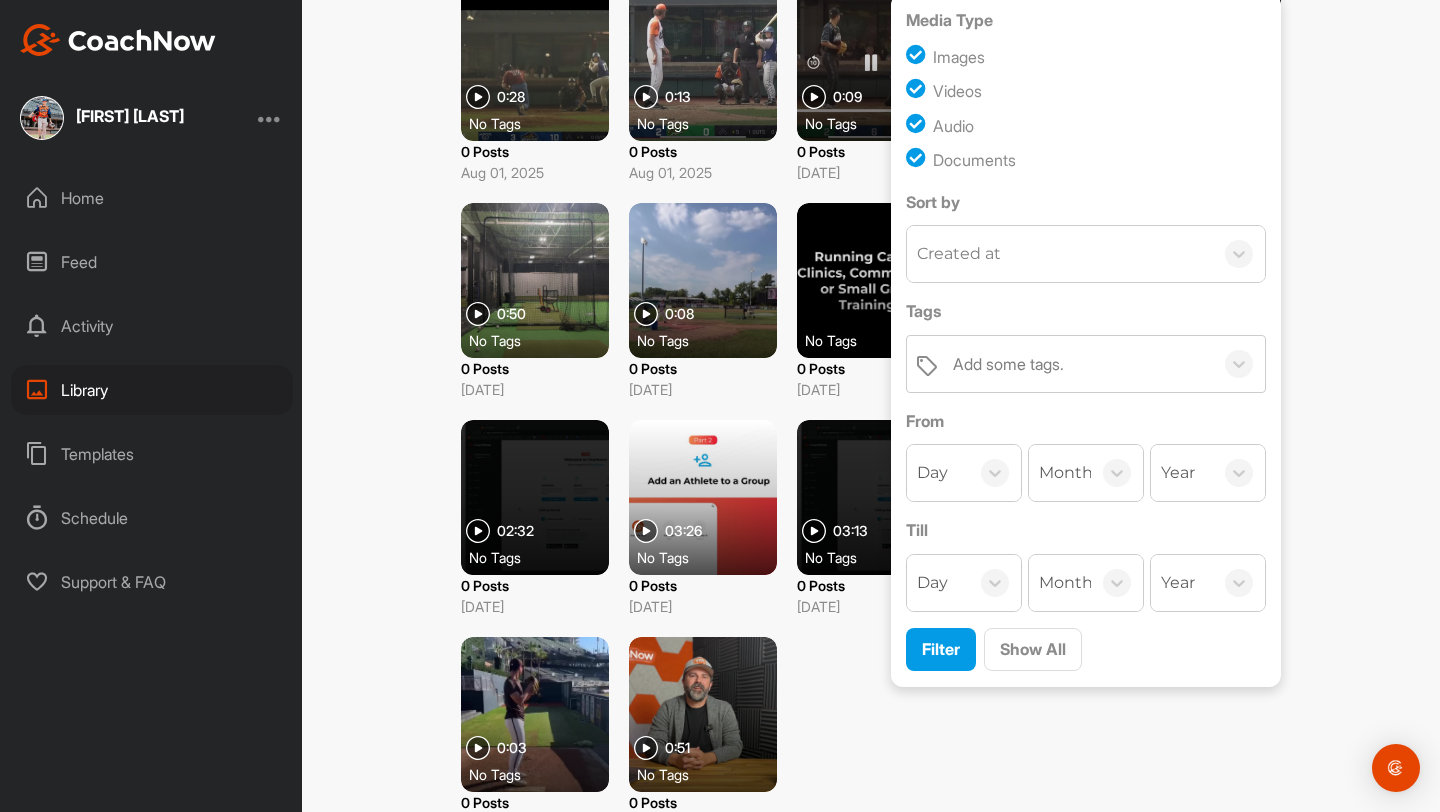 scroll, scrollTop: 0, scrollLeft: 0, axis: both 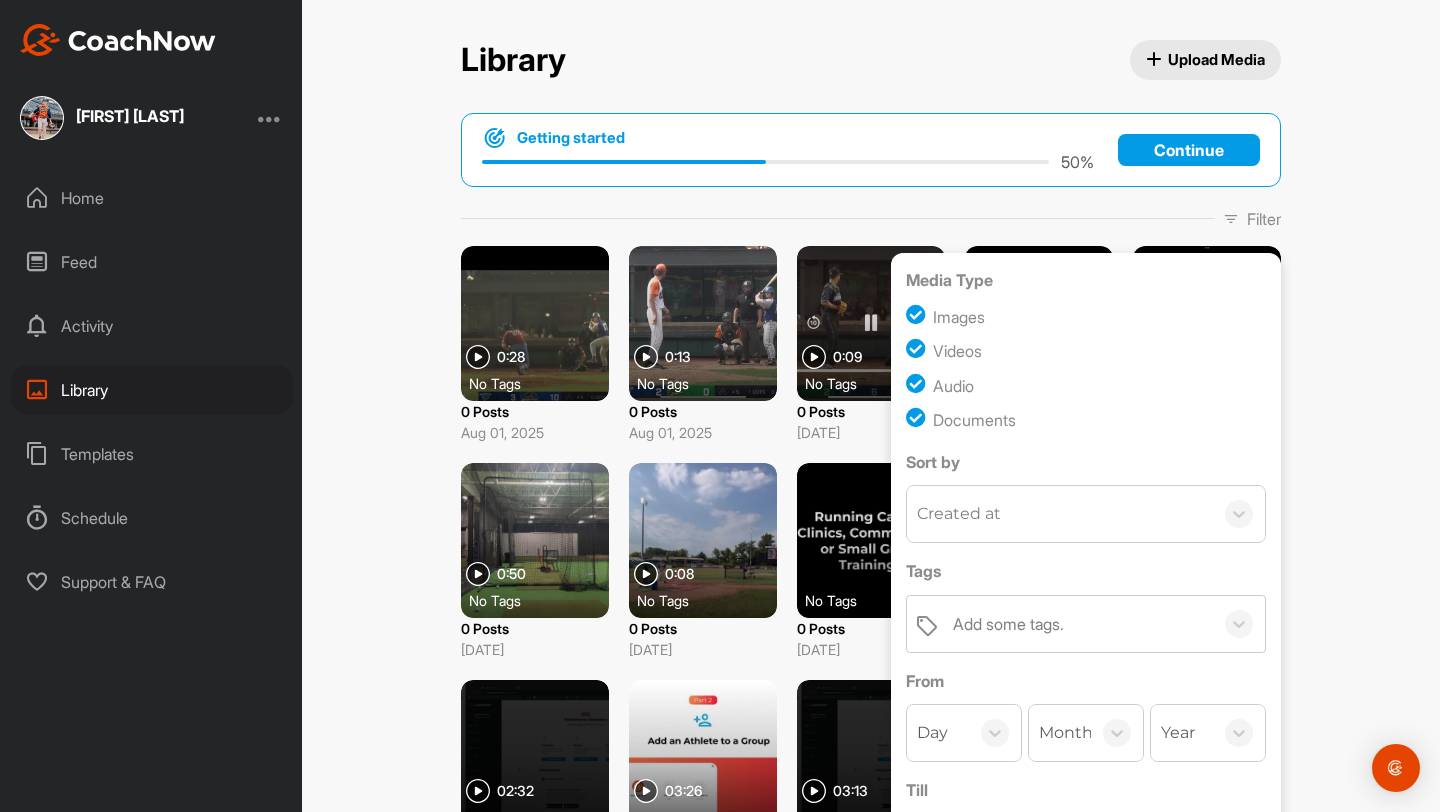 click on "Filter" at bounding box center [1264, 219] 